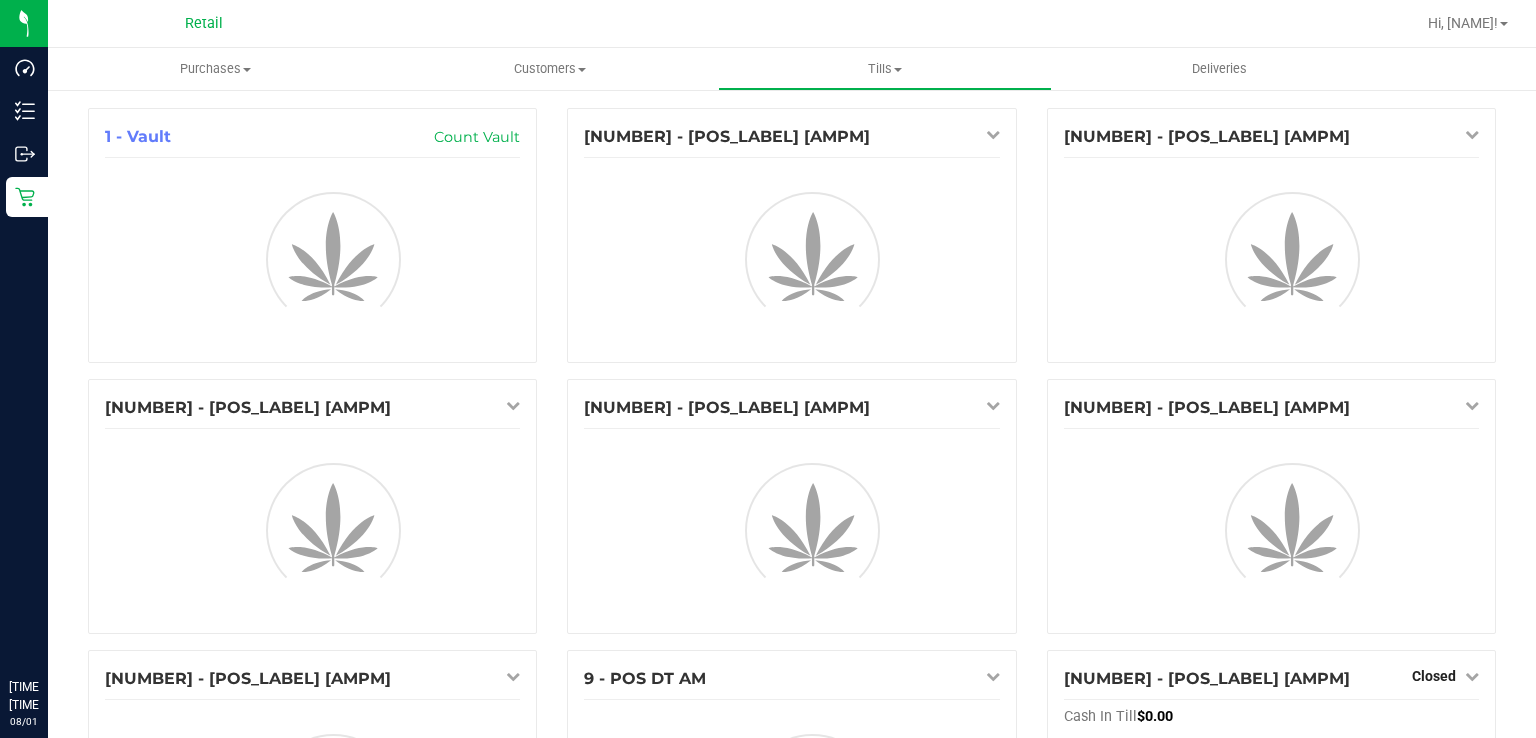 scroll, scrollTop: 0, scrollLeft: 0, axis: both 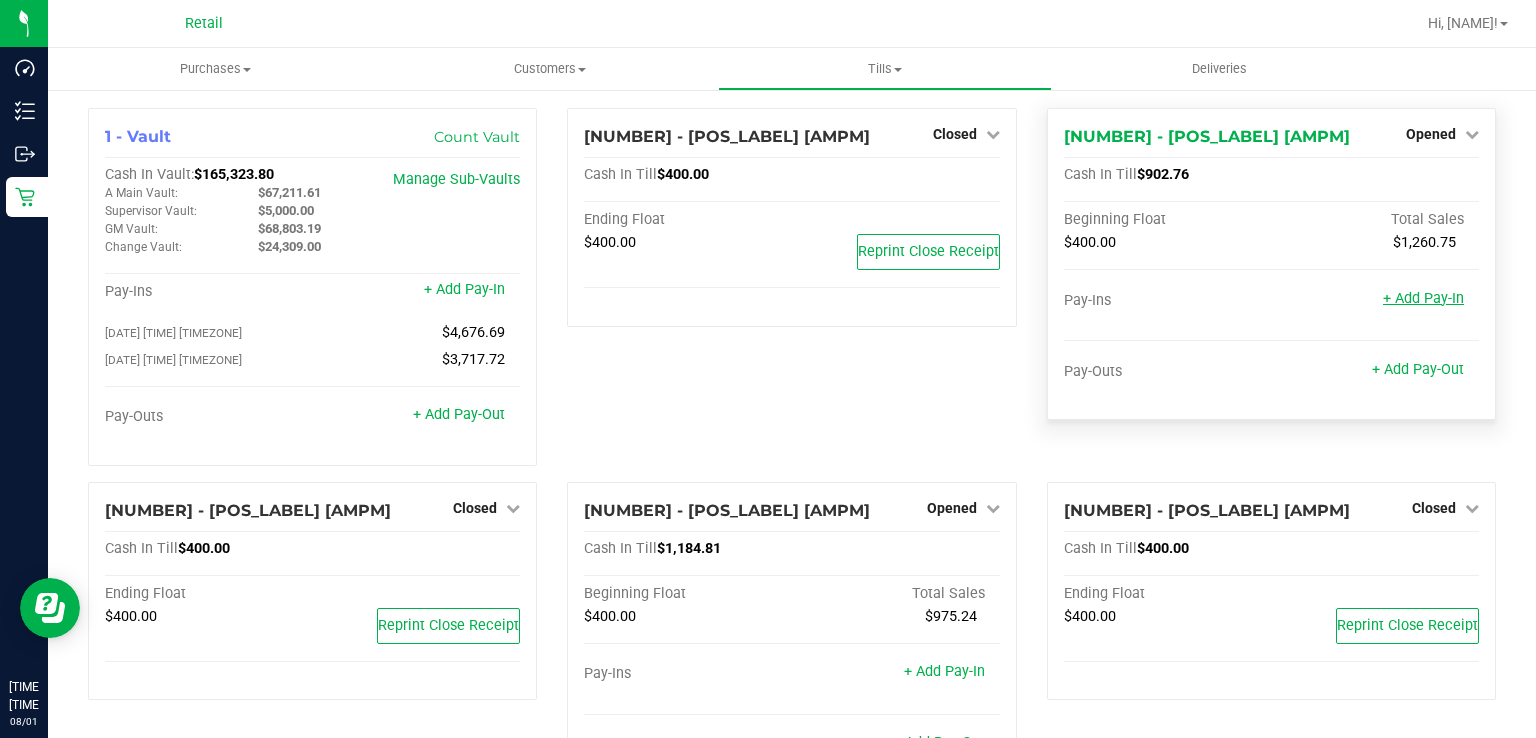 click on "+ Add Pay-In" at bounding box center [1423, 298] 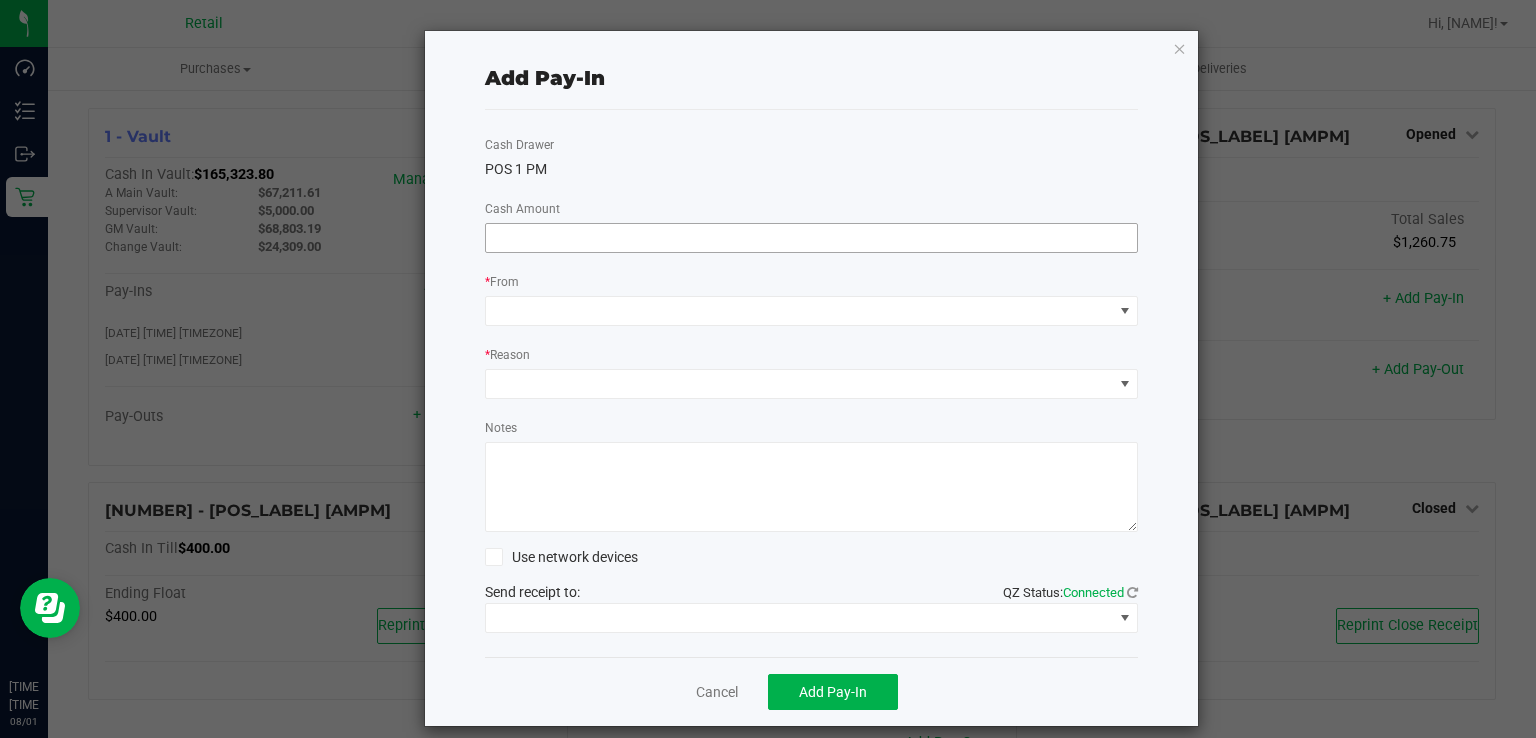 click at bounding box center (812, 238) 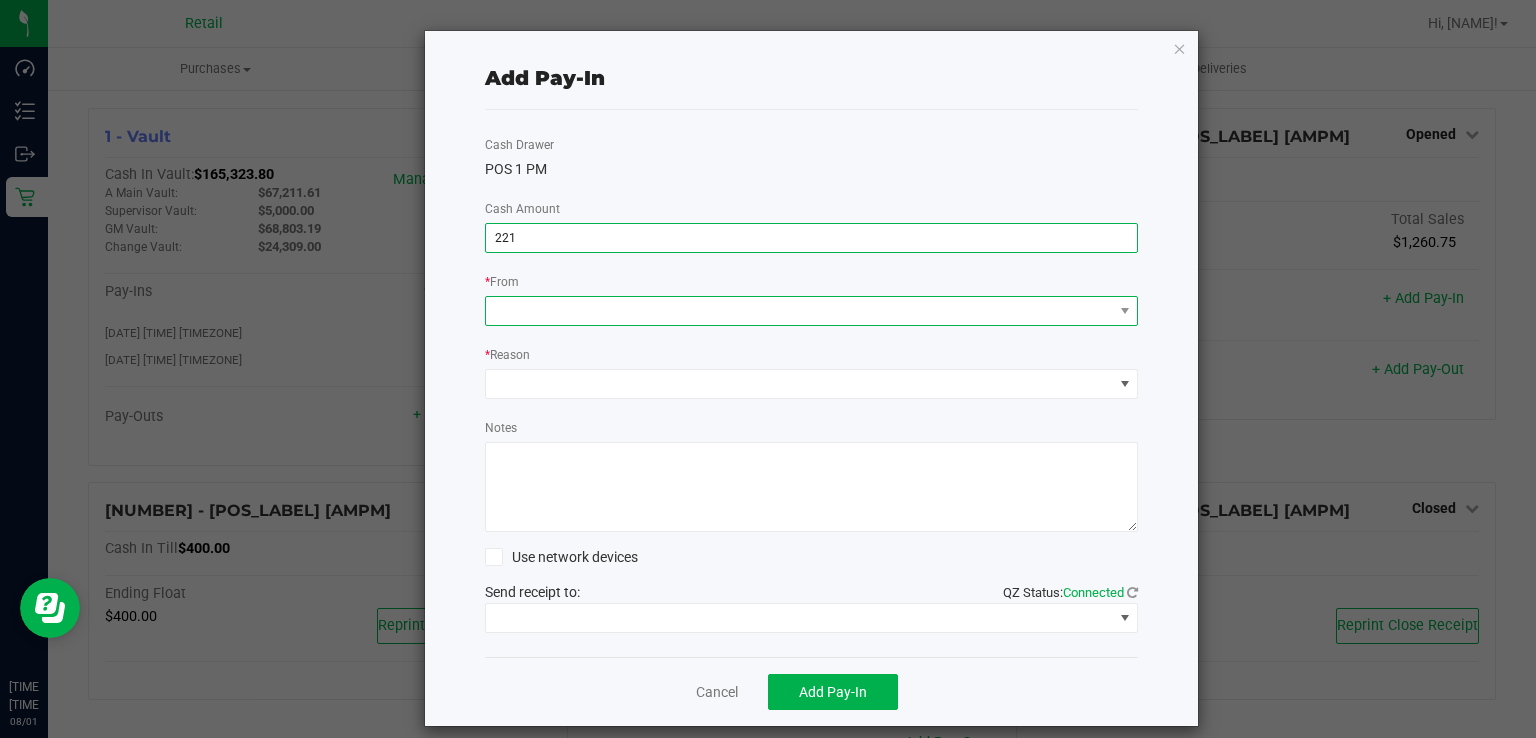 click at bounding box center [799, 311] 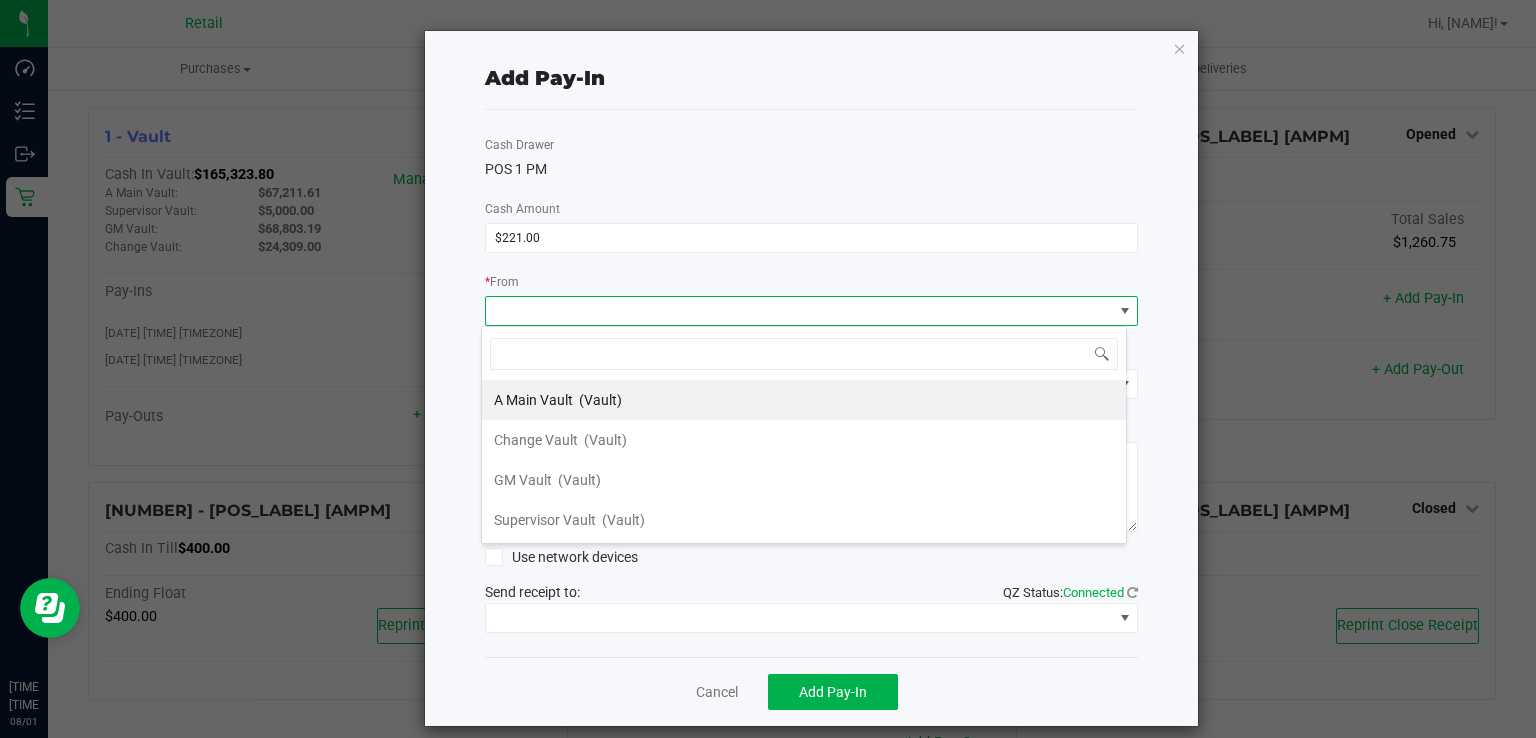 scroll, scrollTop: 99970, scrollLeft: 99353, axis: both 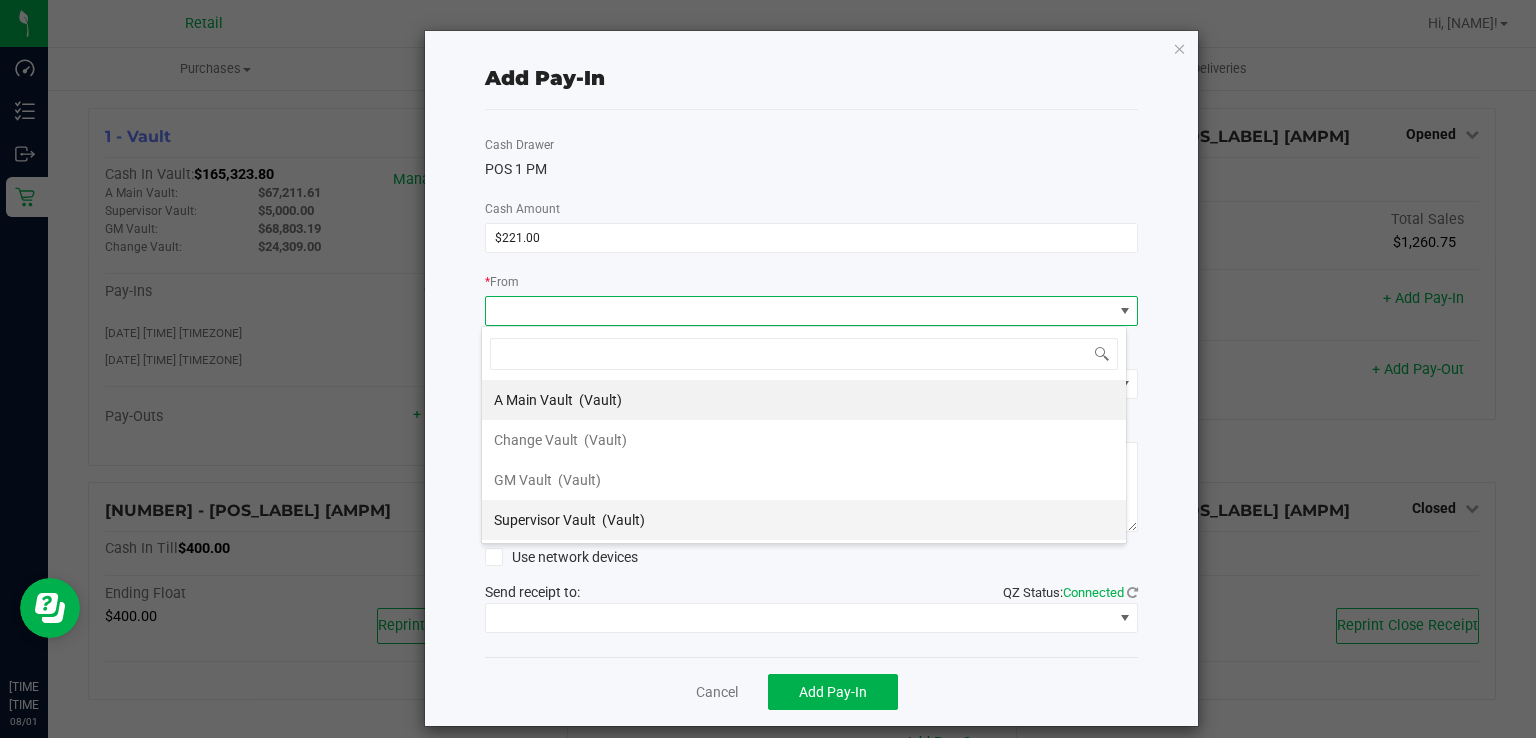 click on "Supervisor Vault" at bounding box center [545, 520] 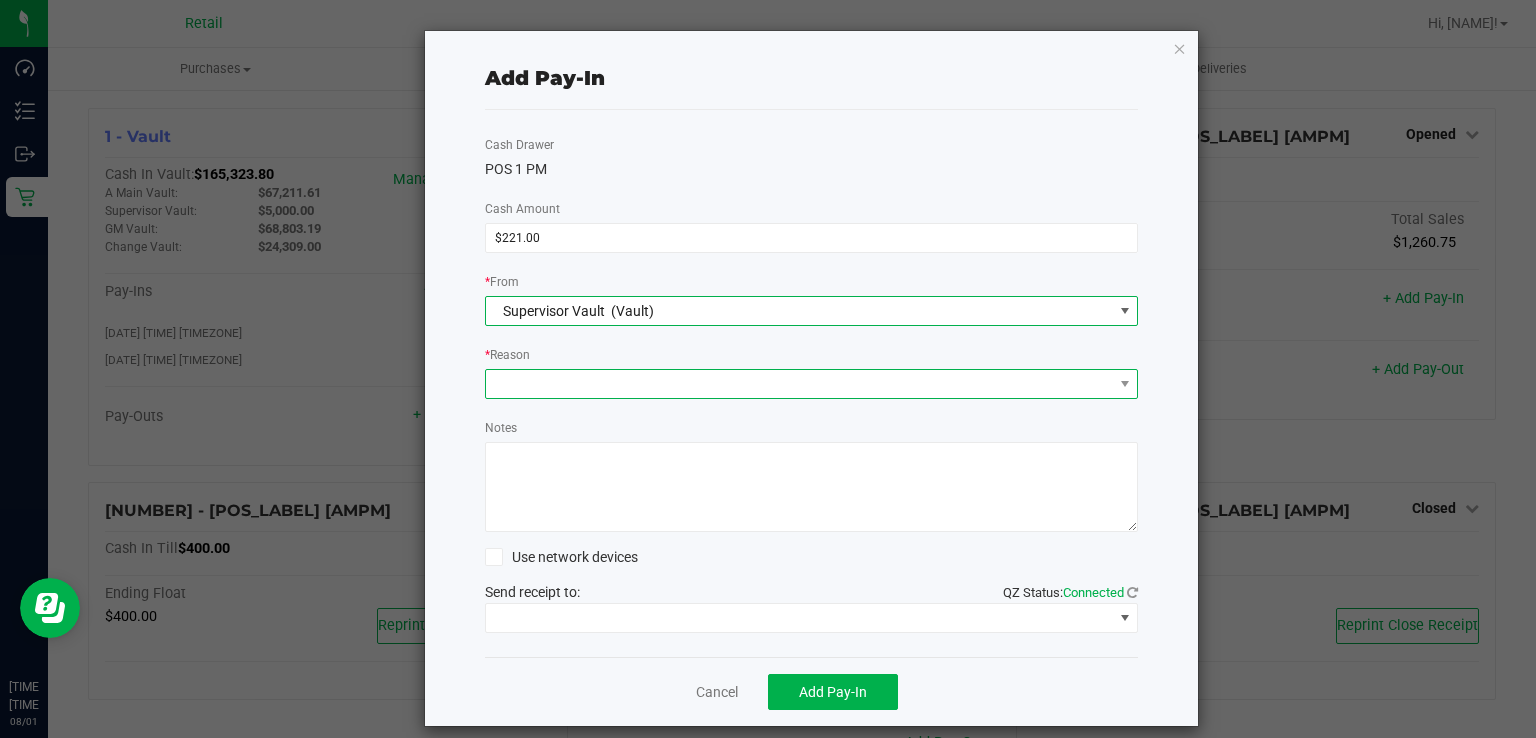 click at bounding box center [799, 384] 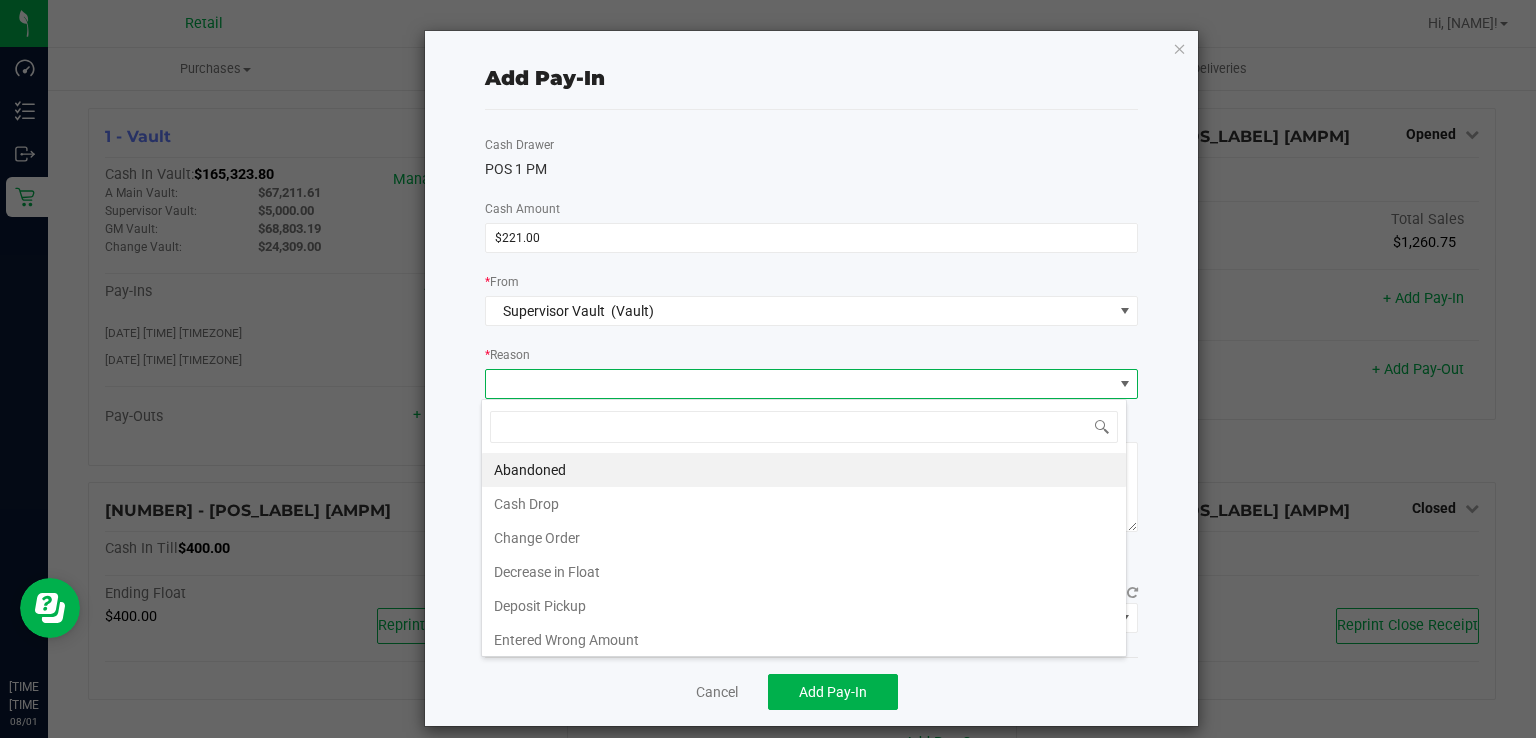 scroll, scrollTop: 99970, scrollLeft: 99353, axis: both 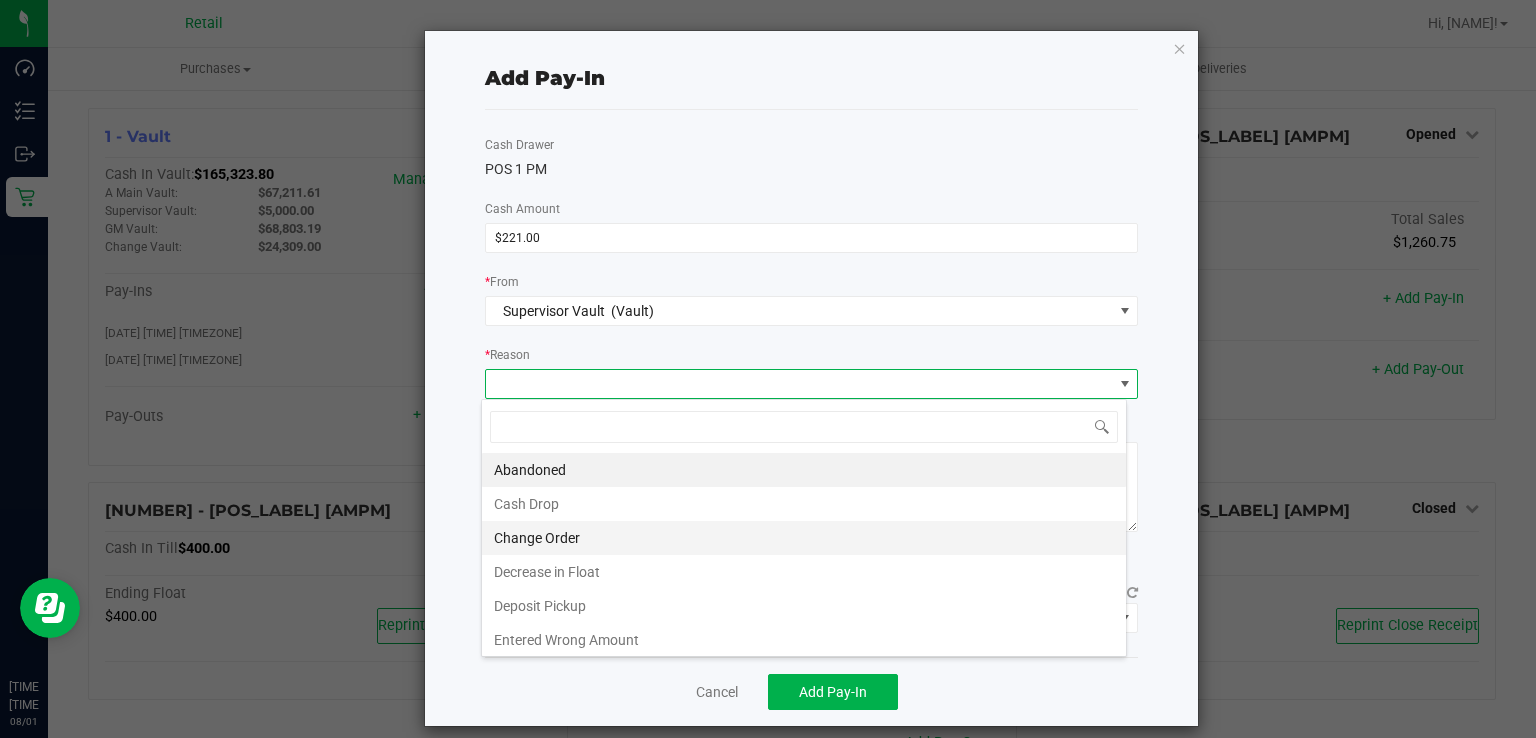 click on "Change Order" at bounding box center [804, 538] 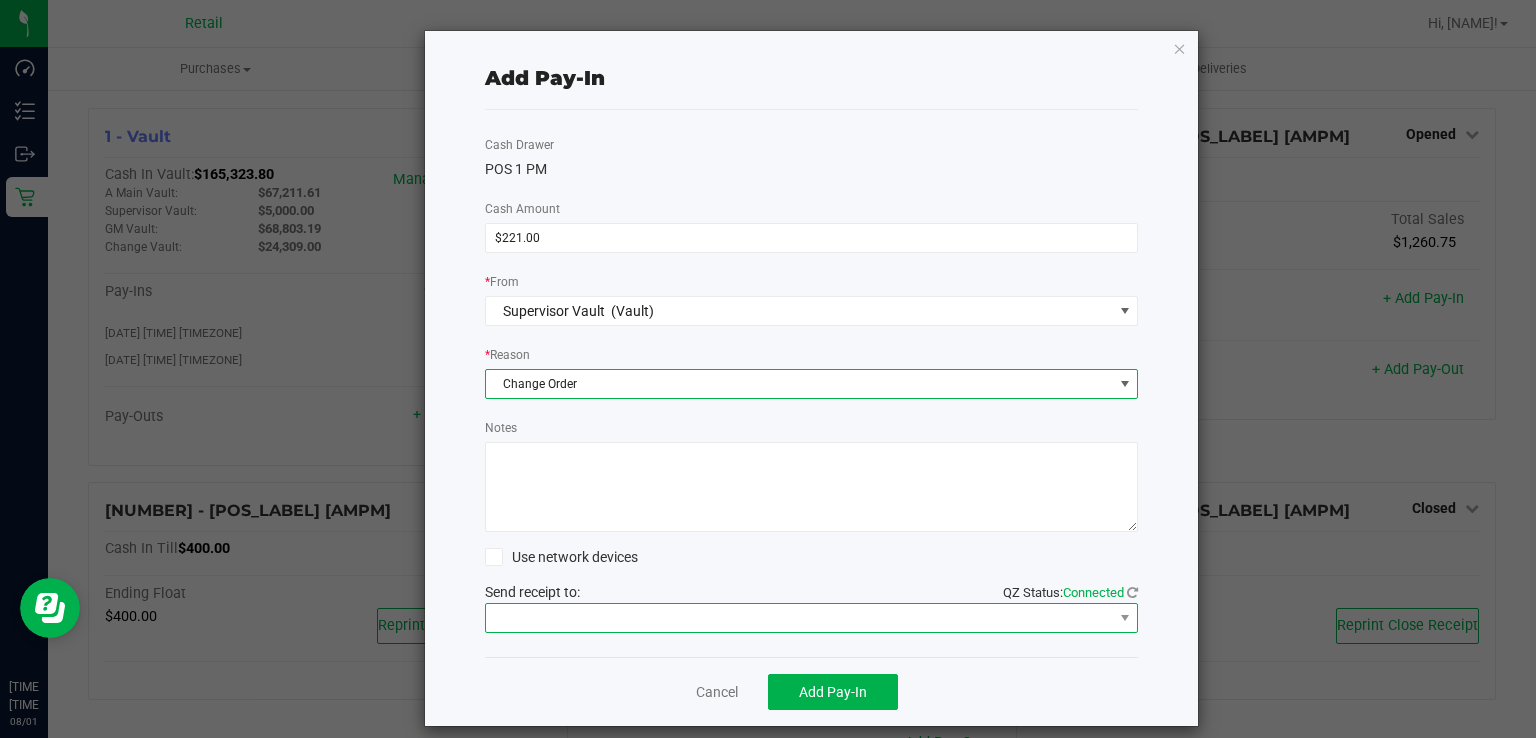 click at bounding box center [812, 618] 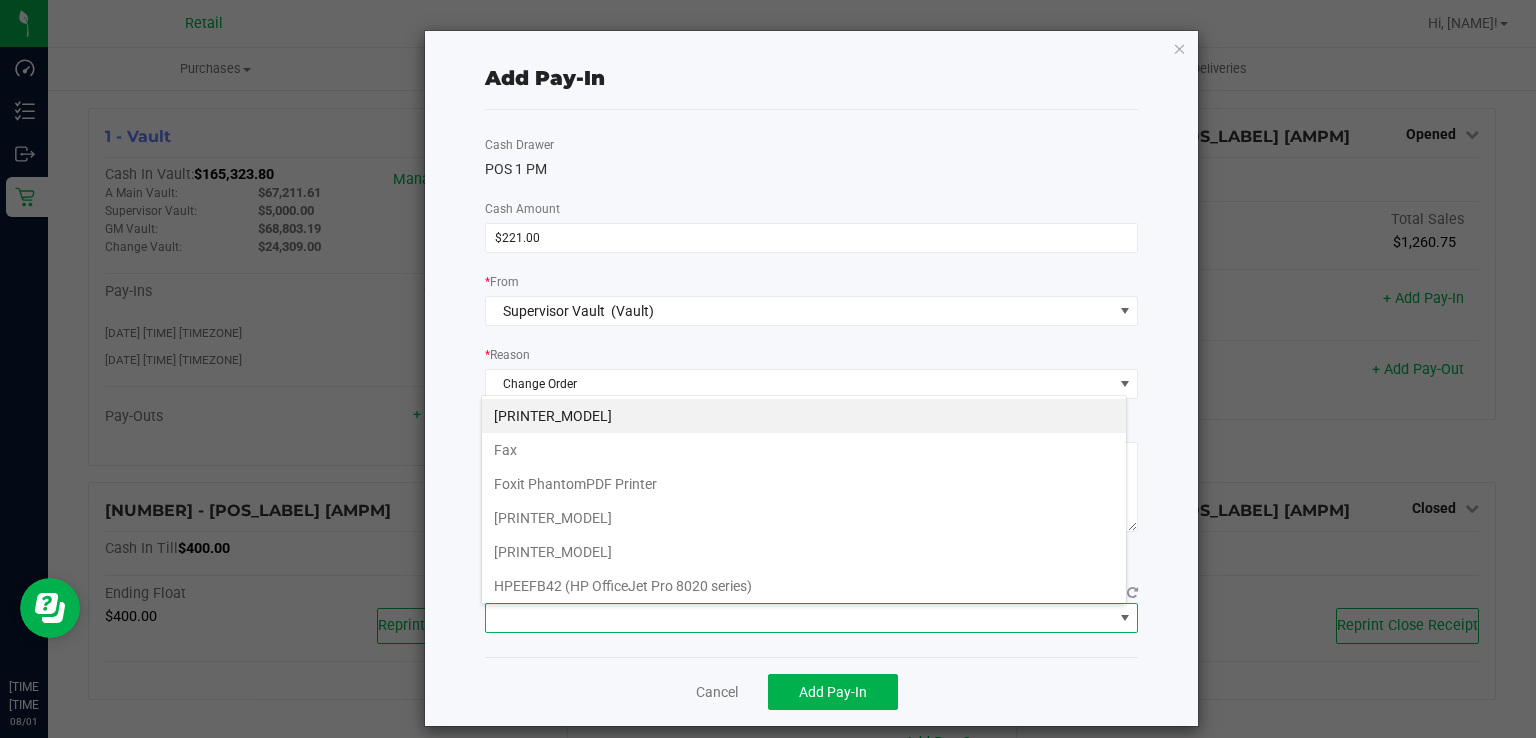 scroll, scrollTop: 99970, scrollLeft: 99353, axis: both 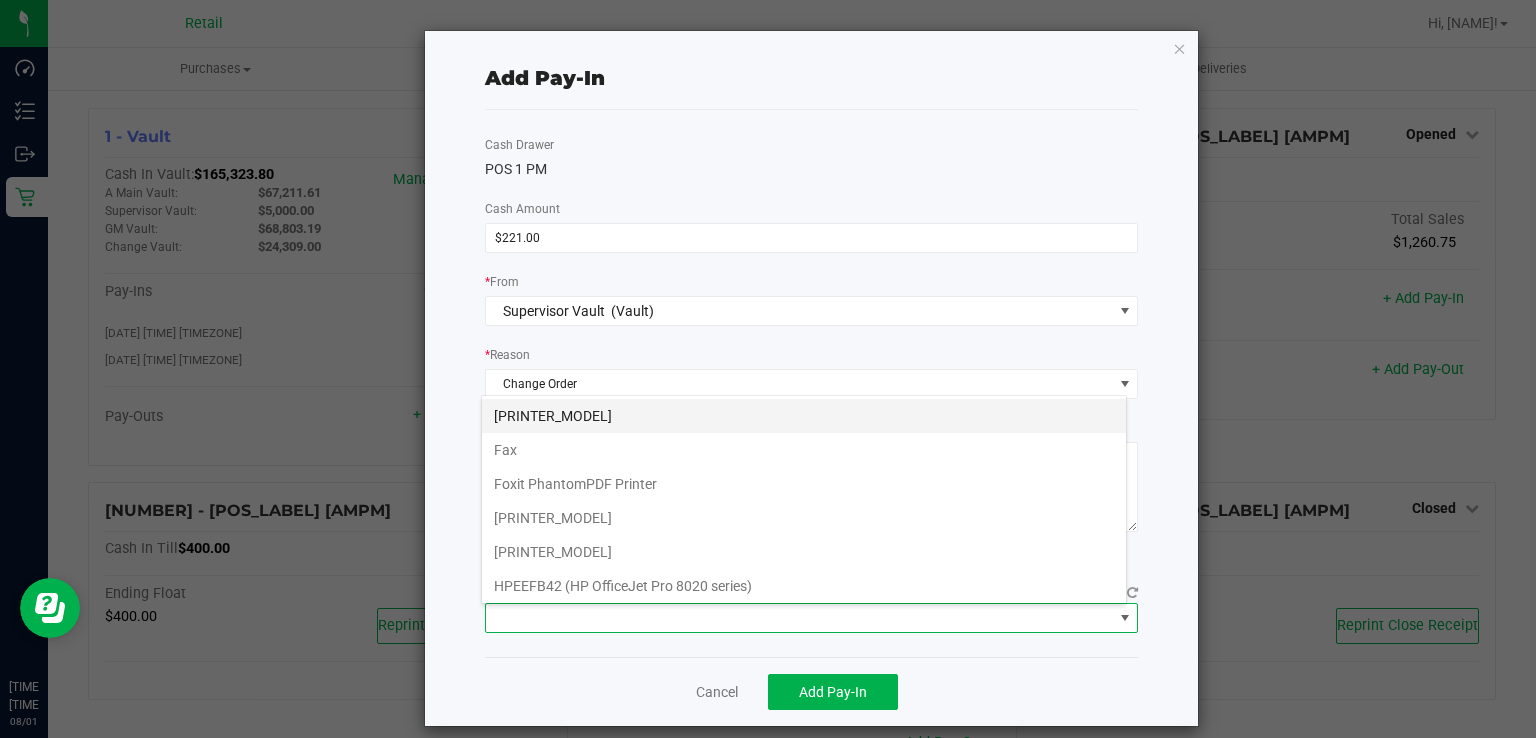 click on "[PRINTER_MODEL]" at bounding box center [804, 416] 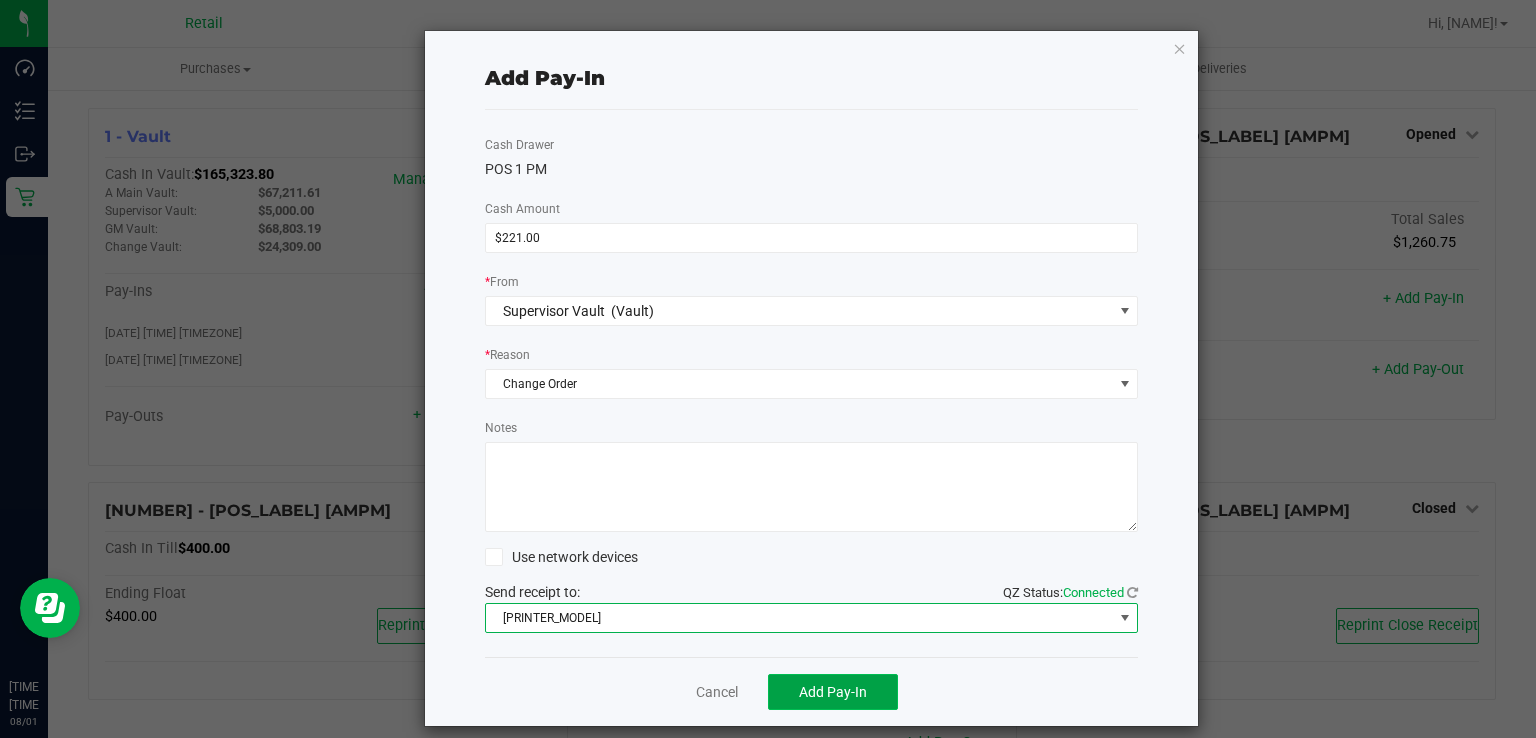 click on "Add Pay-In" 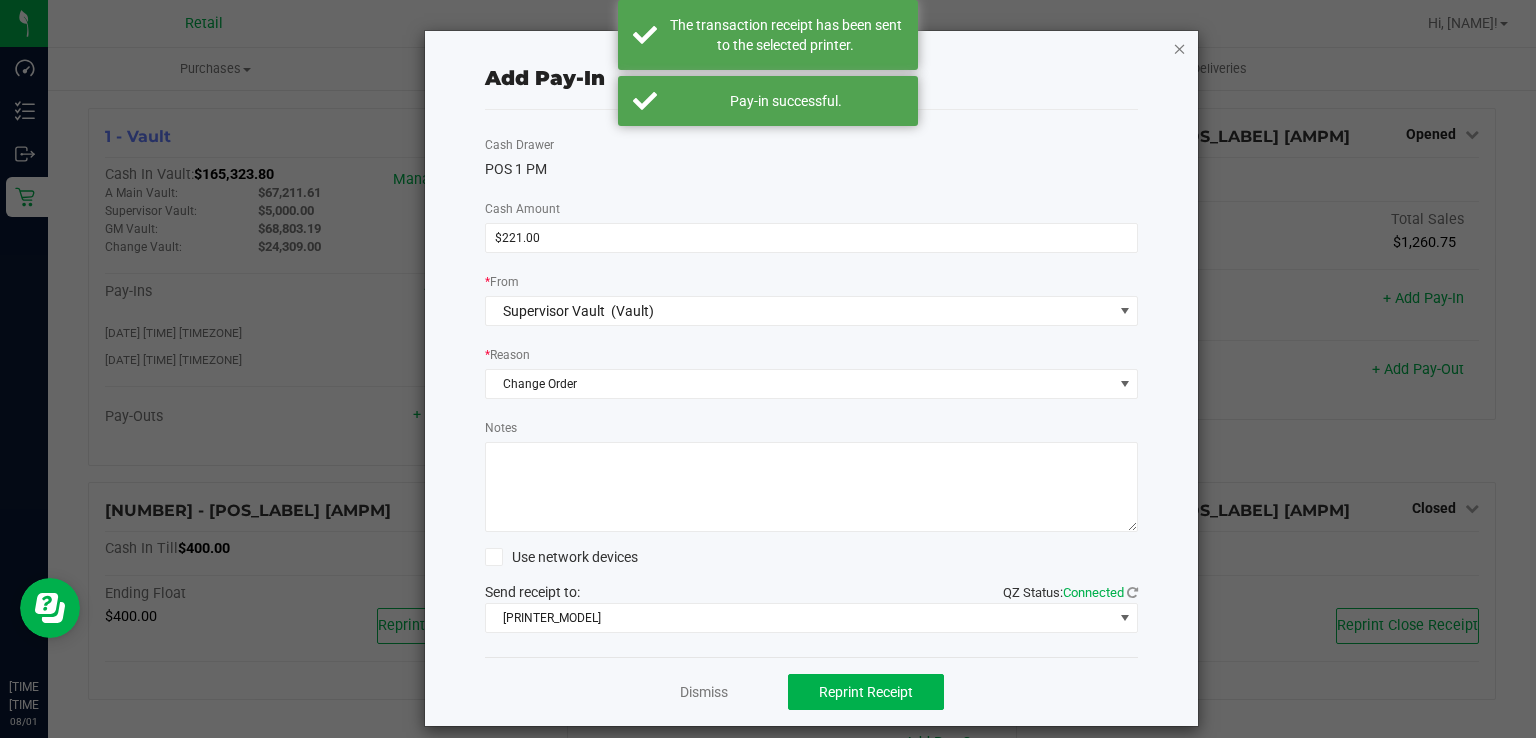 click 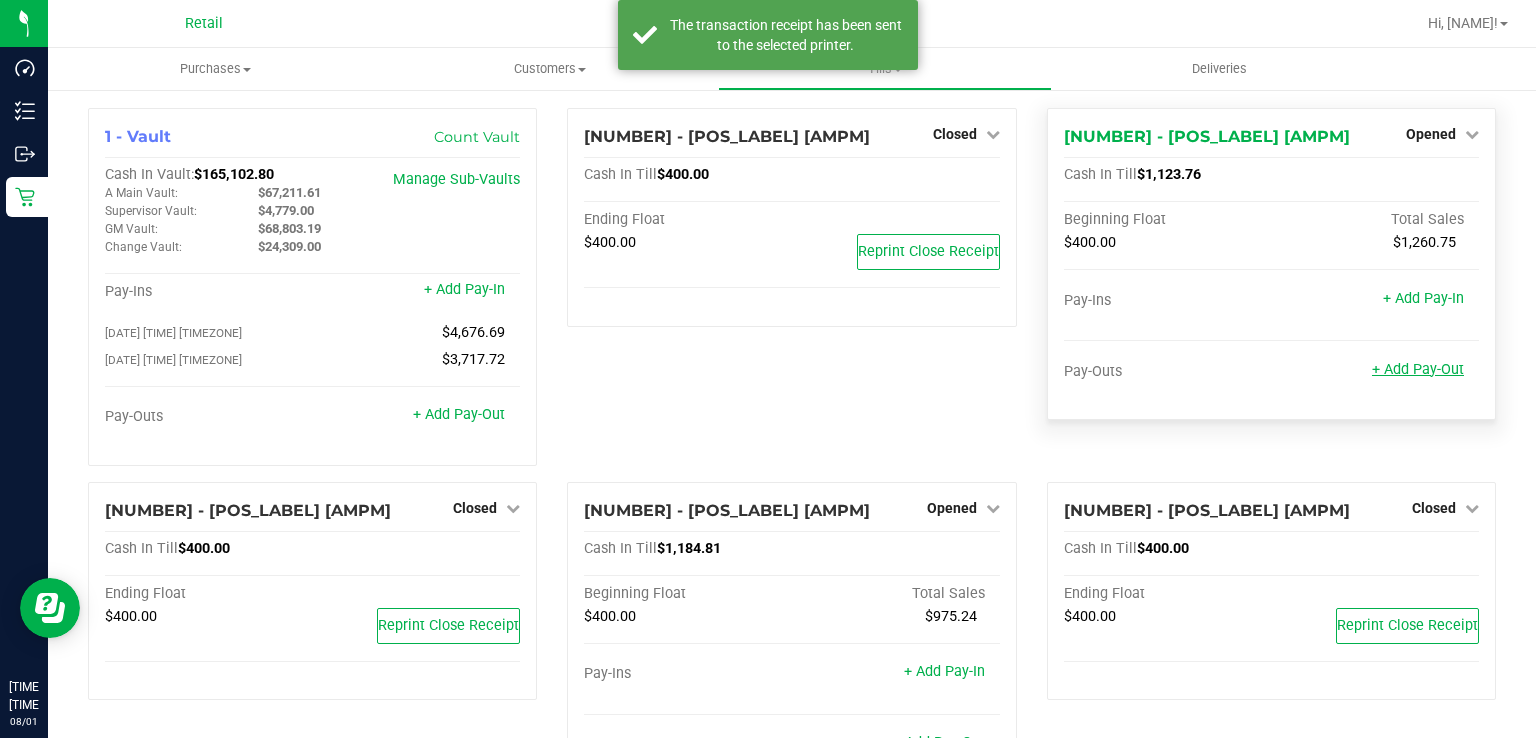 click on "+ Add Pay-Out" at bounding box center (1418, 369) 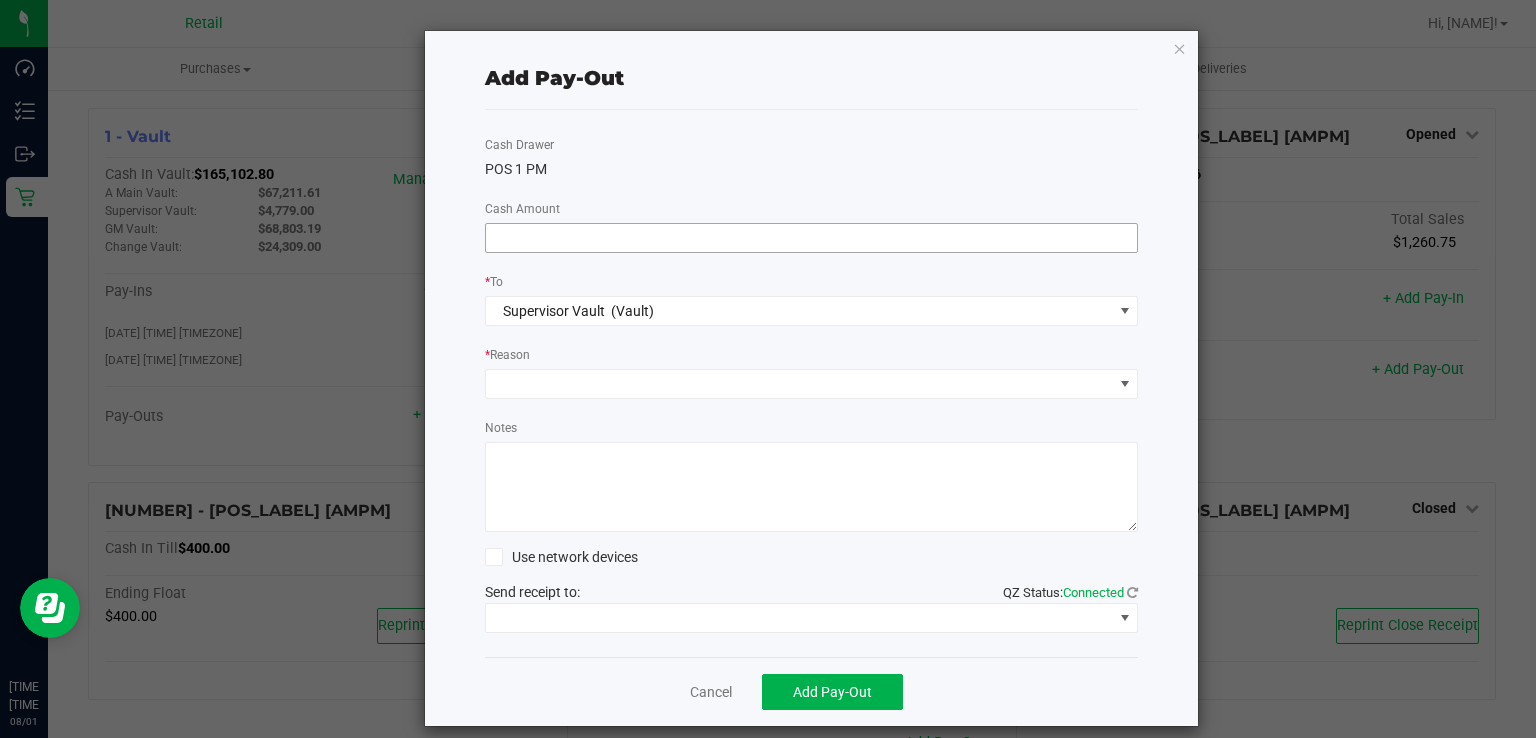 click at bounding box center [812, 238] 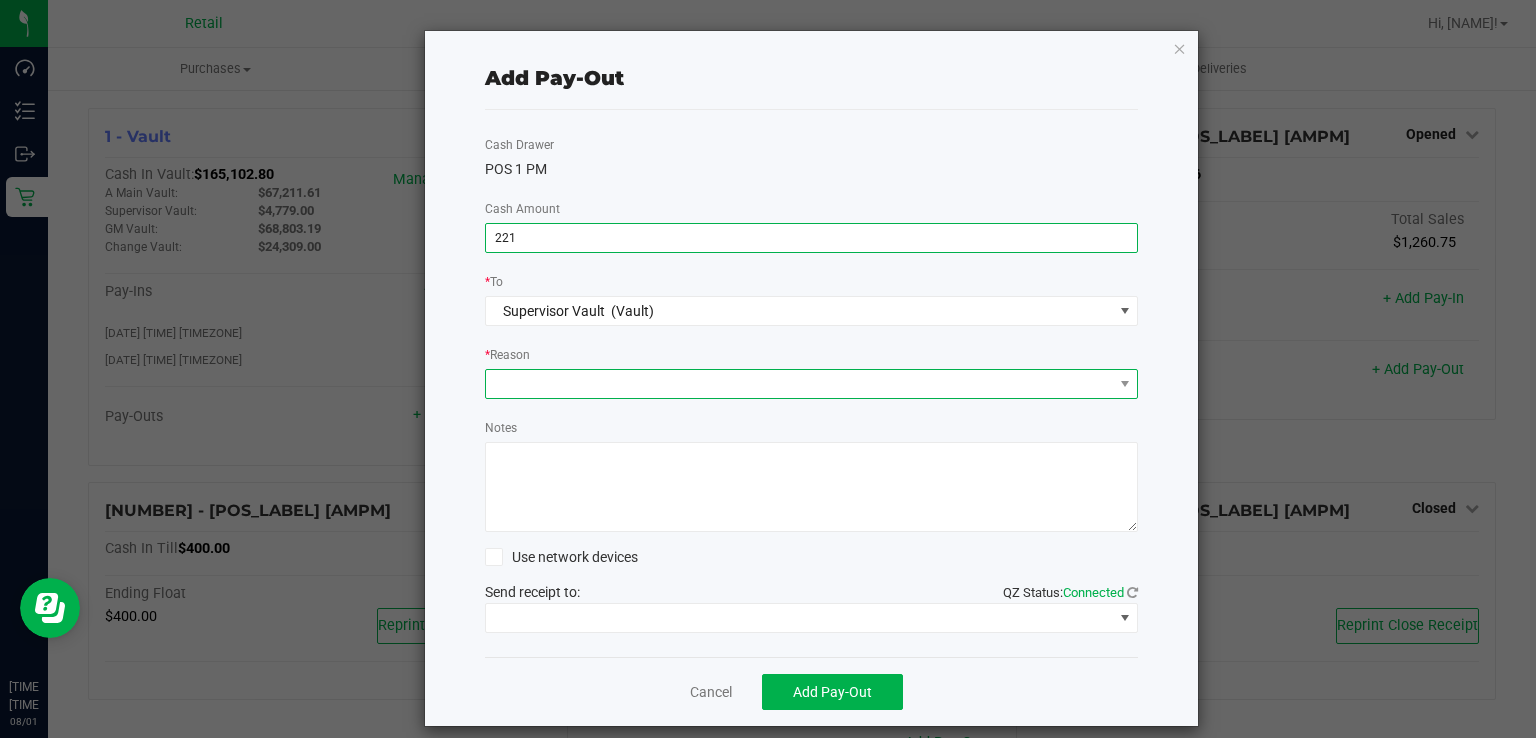 click at bounding box center (799, 384) 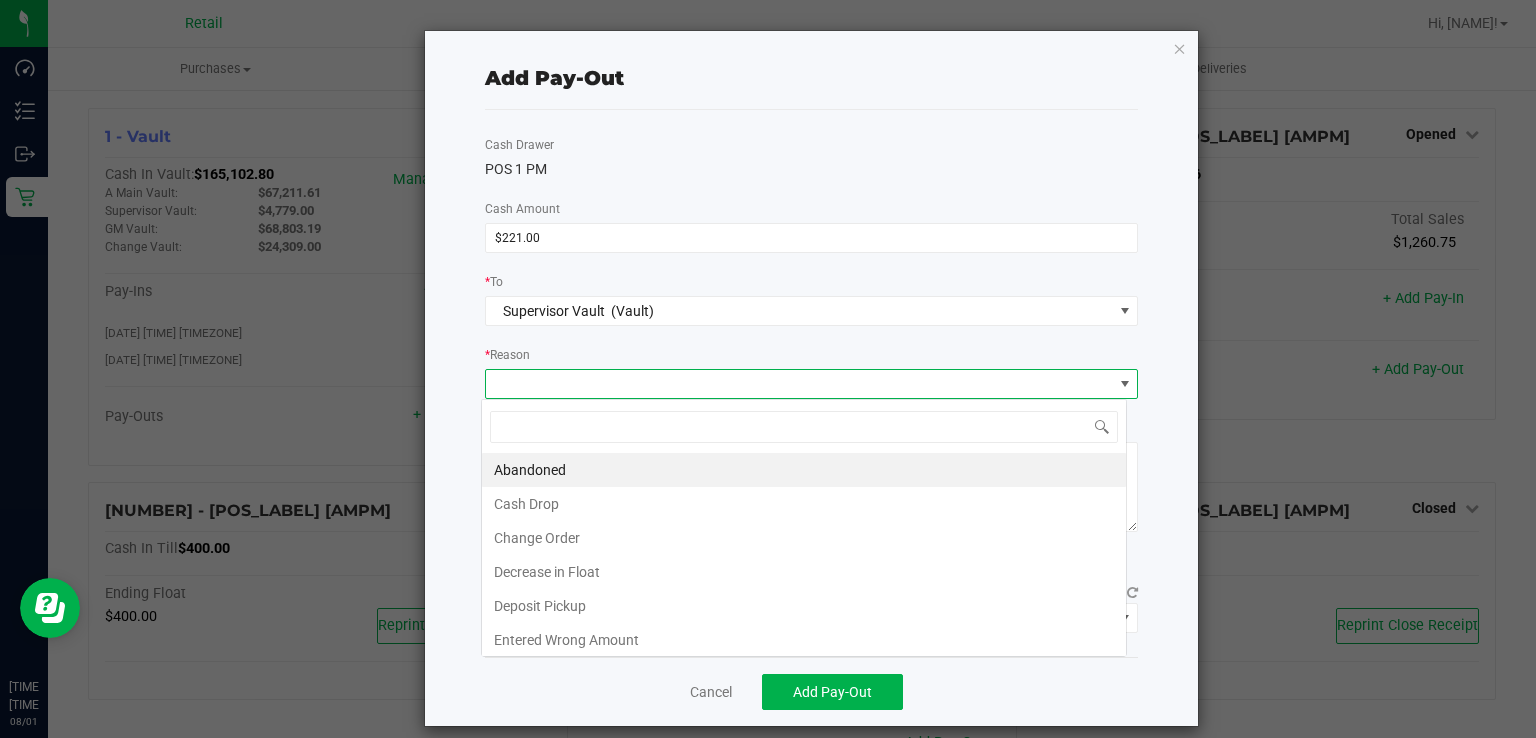 scroll, scrollTop: 99970, scrollLeft: 99353, axis: both 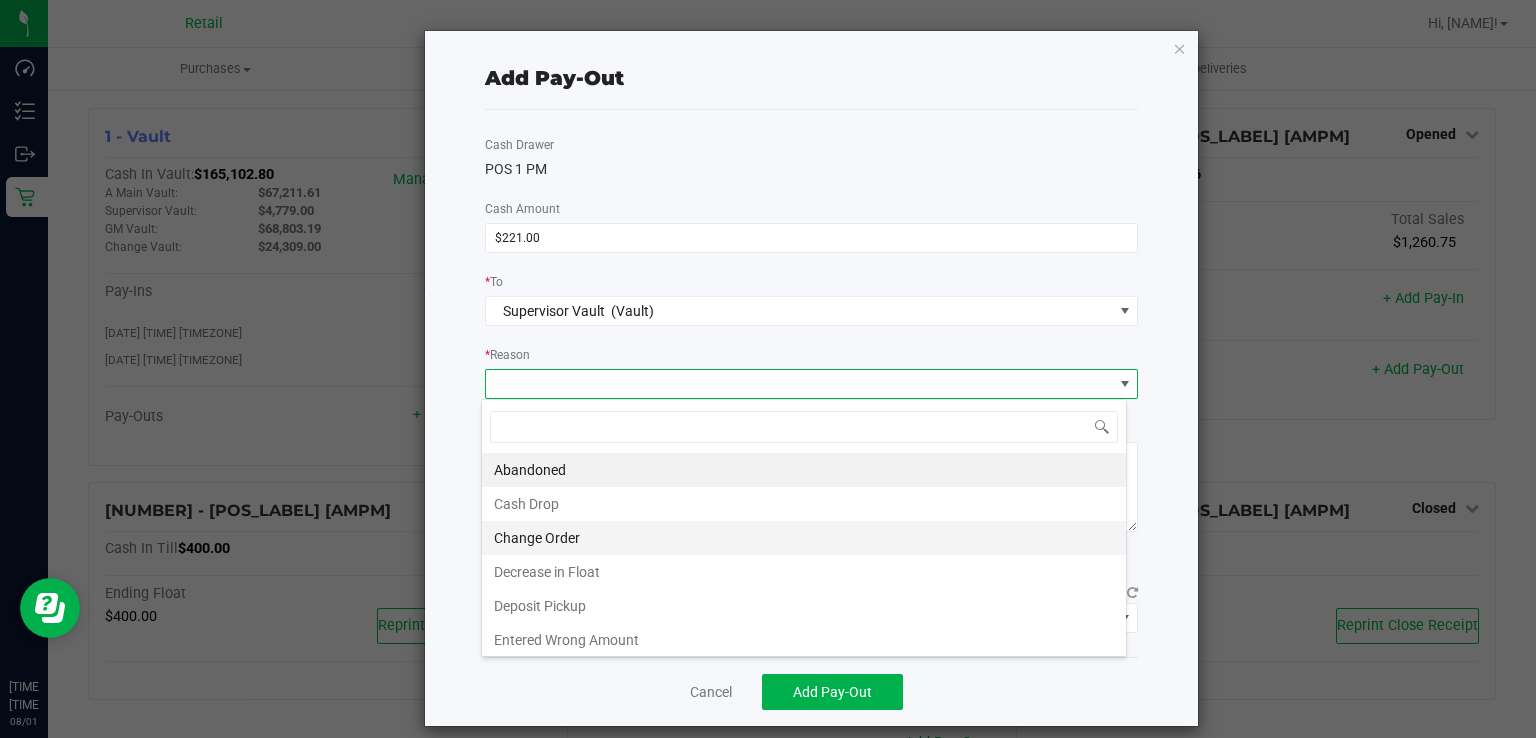 click on "Change Order" at bounding box center (804, 538) 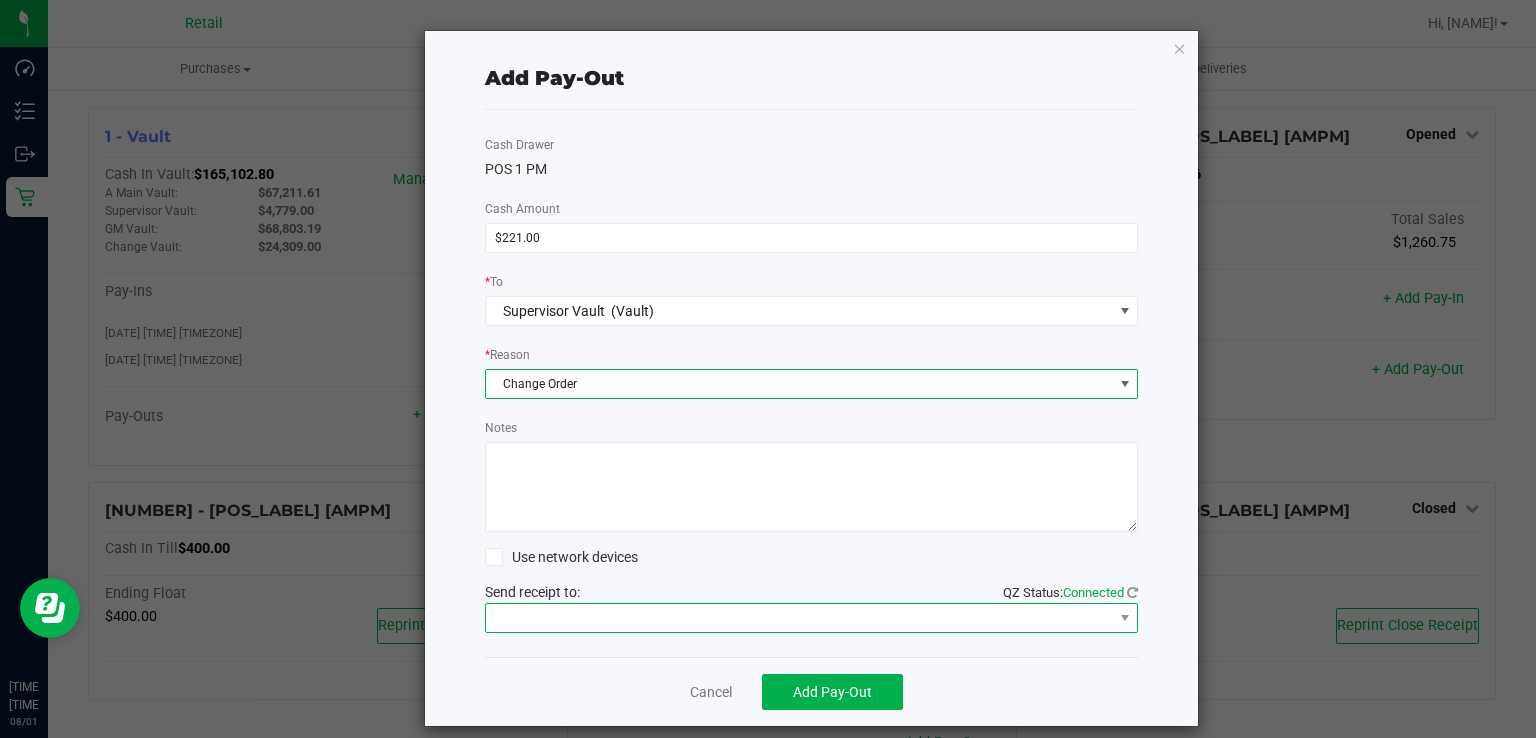 click at bounding box center (799, 618) 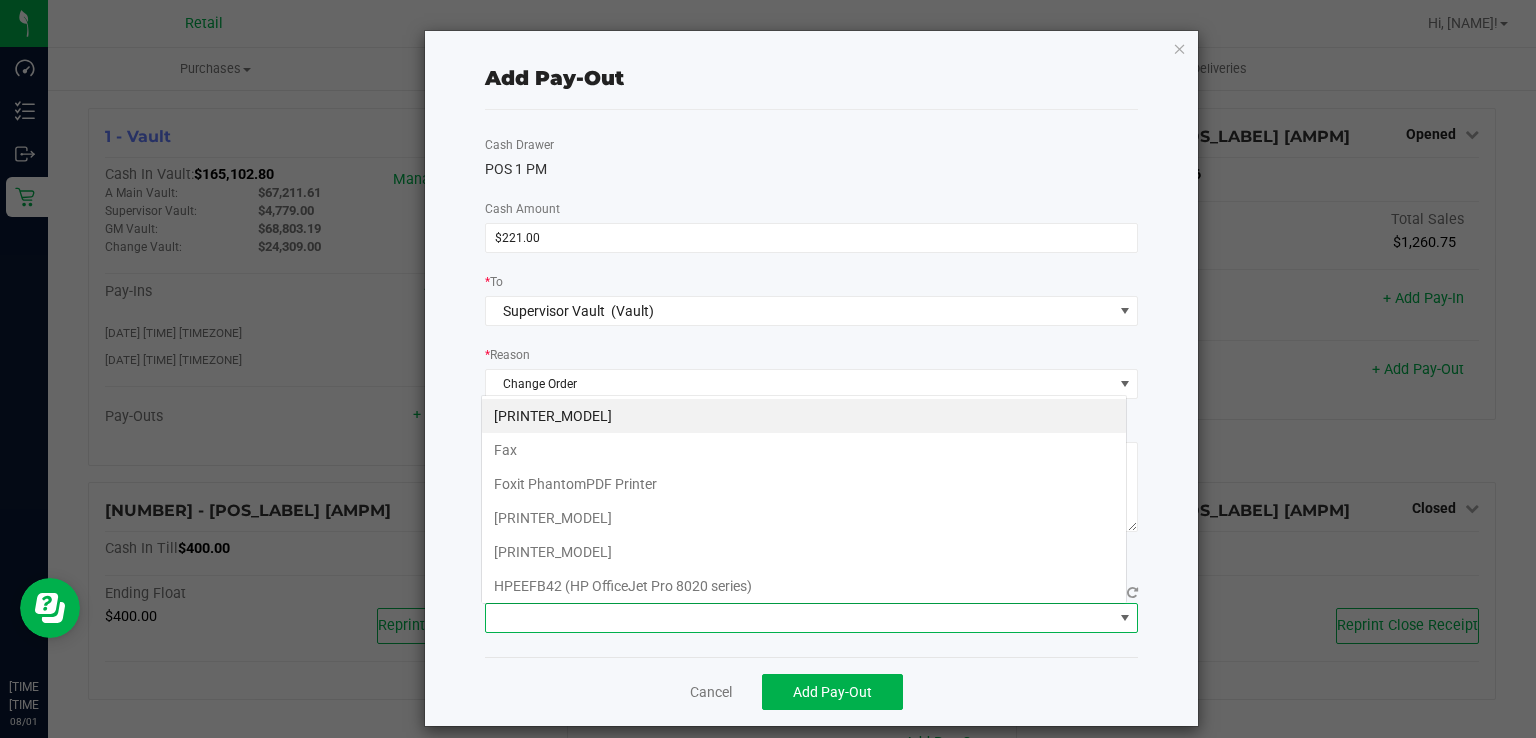 scroll, scrollTop: 99970, scrollLeft: 99353, axis: both 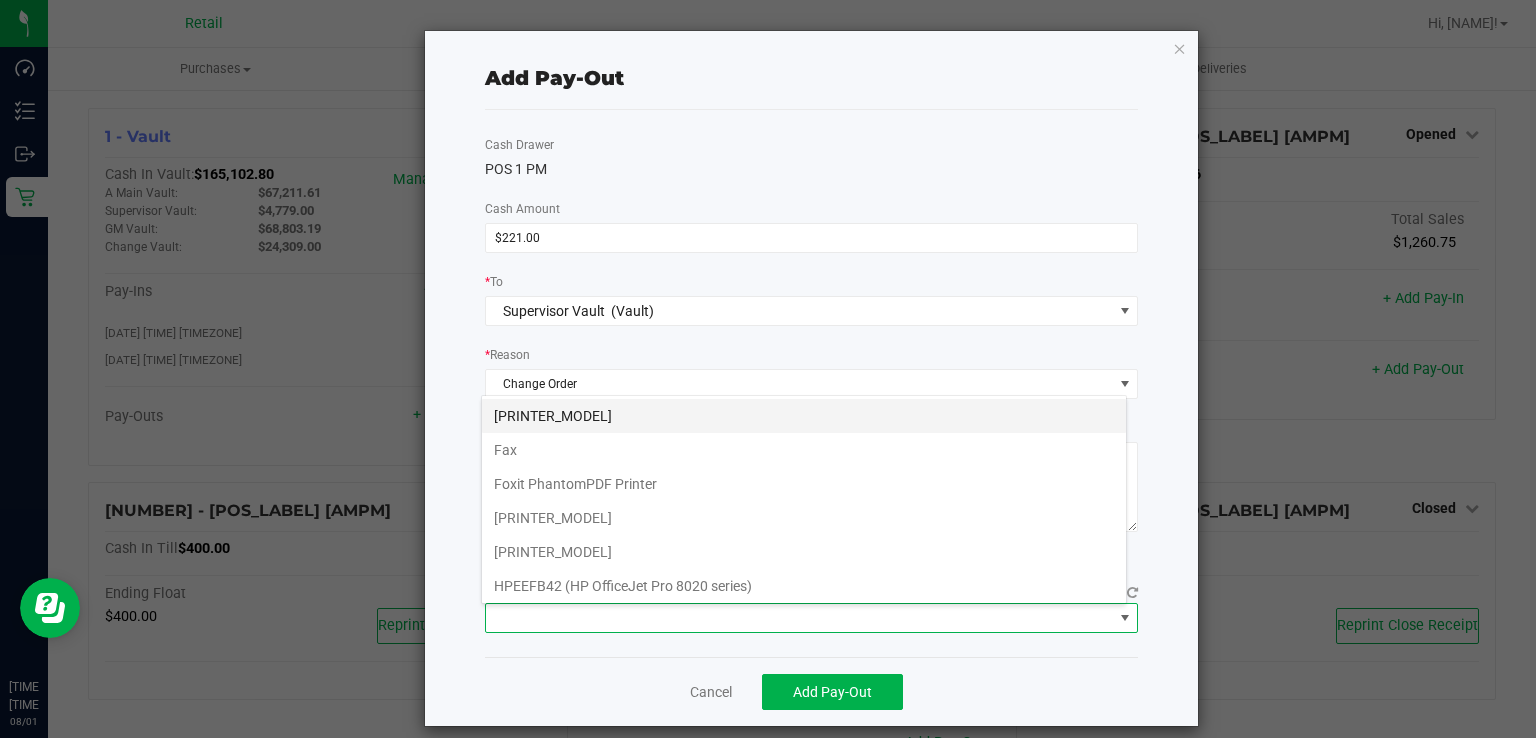 click on "[PRINTER_MODEL]" at bounding box center (804, 416) 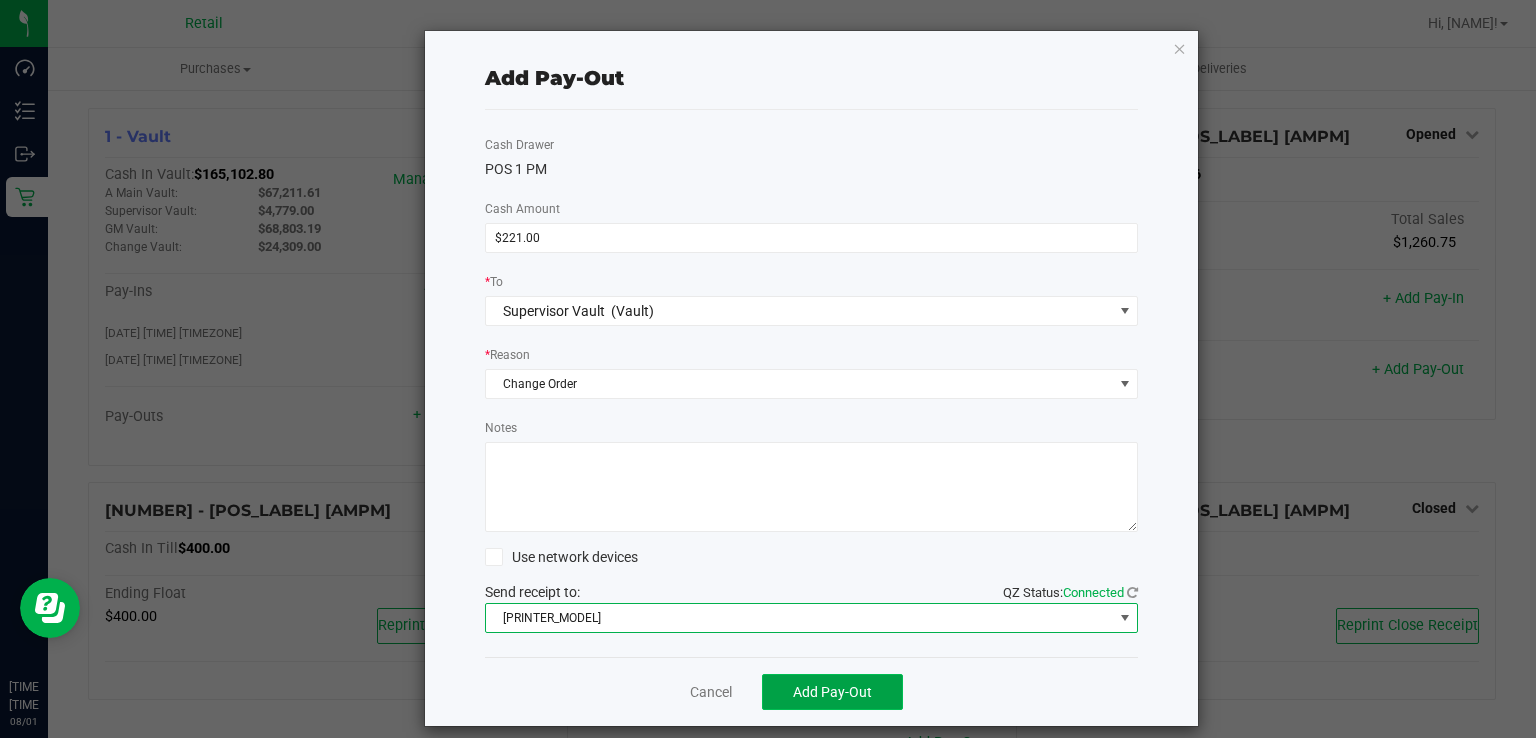 click on "Add Pay-Out" 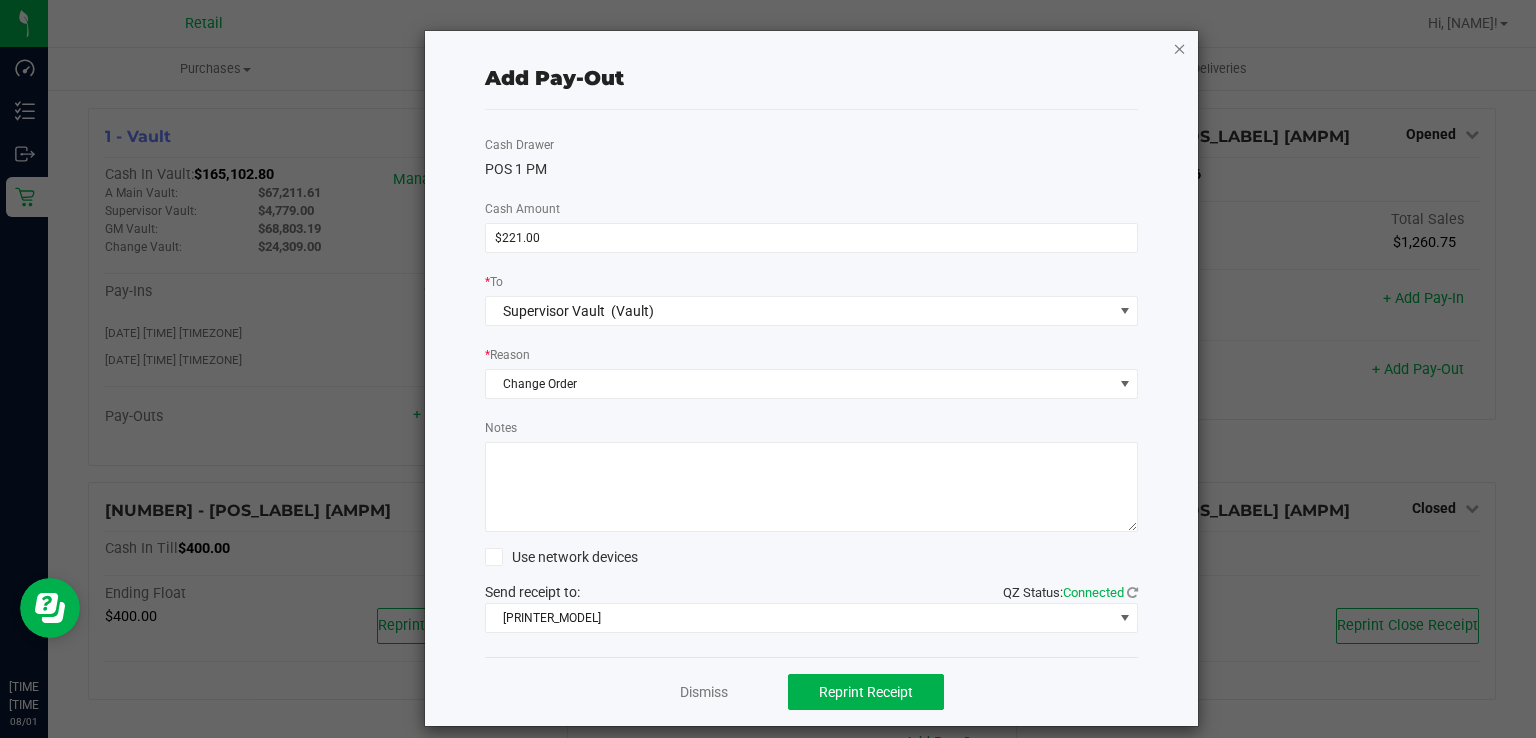 click 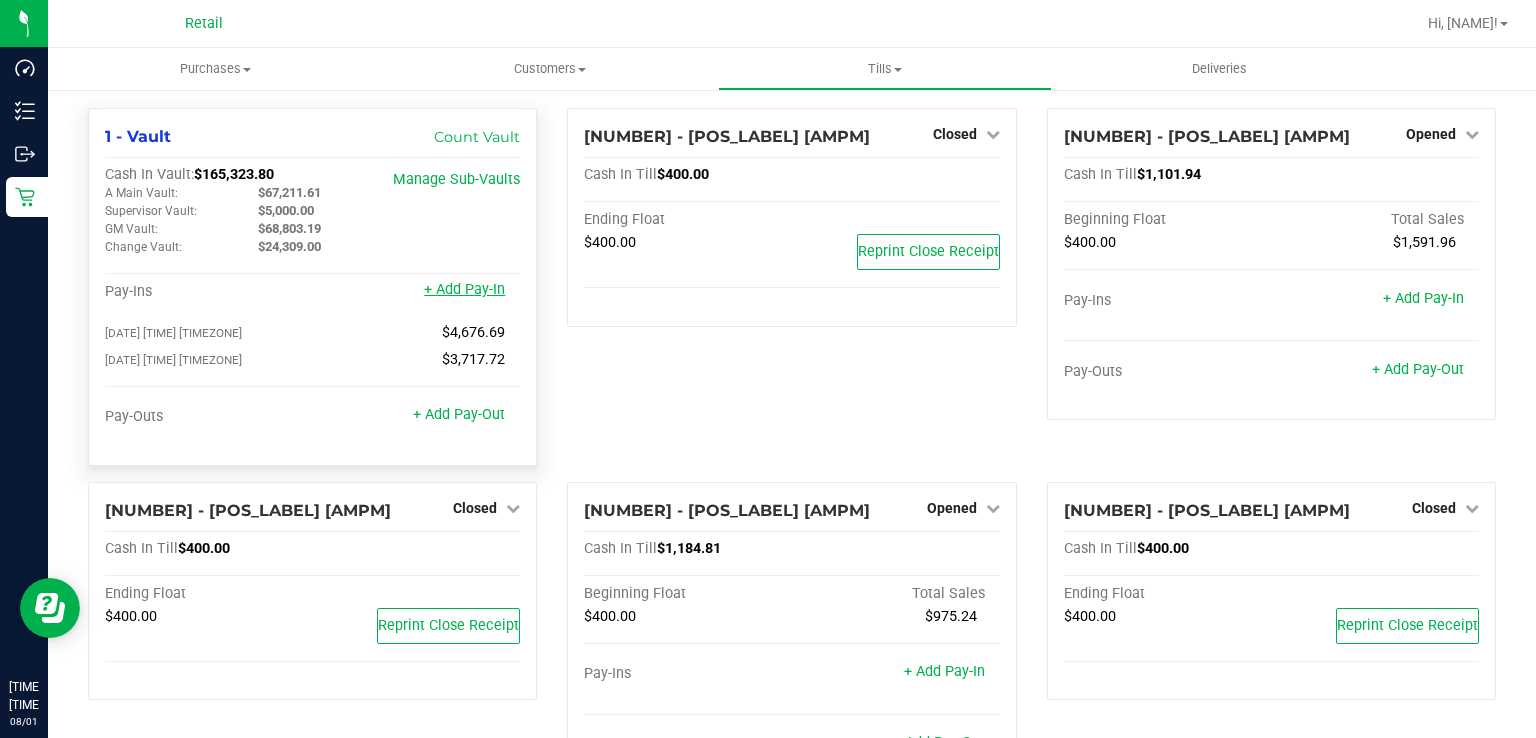 click on "+ Add Pay-In" at bounding box center (464, 289) 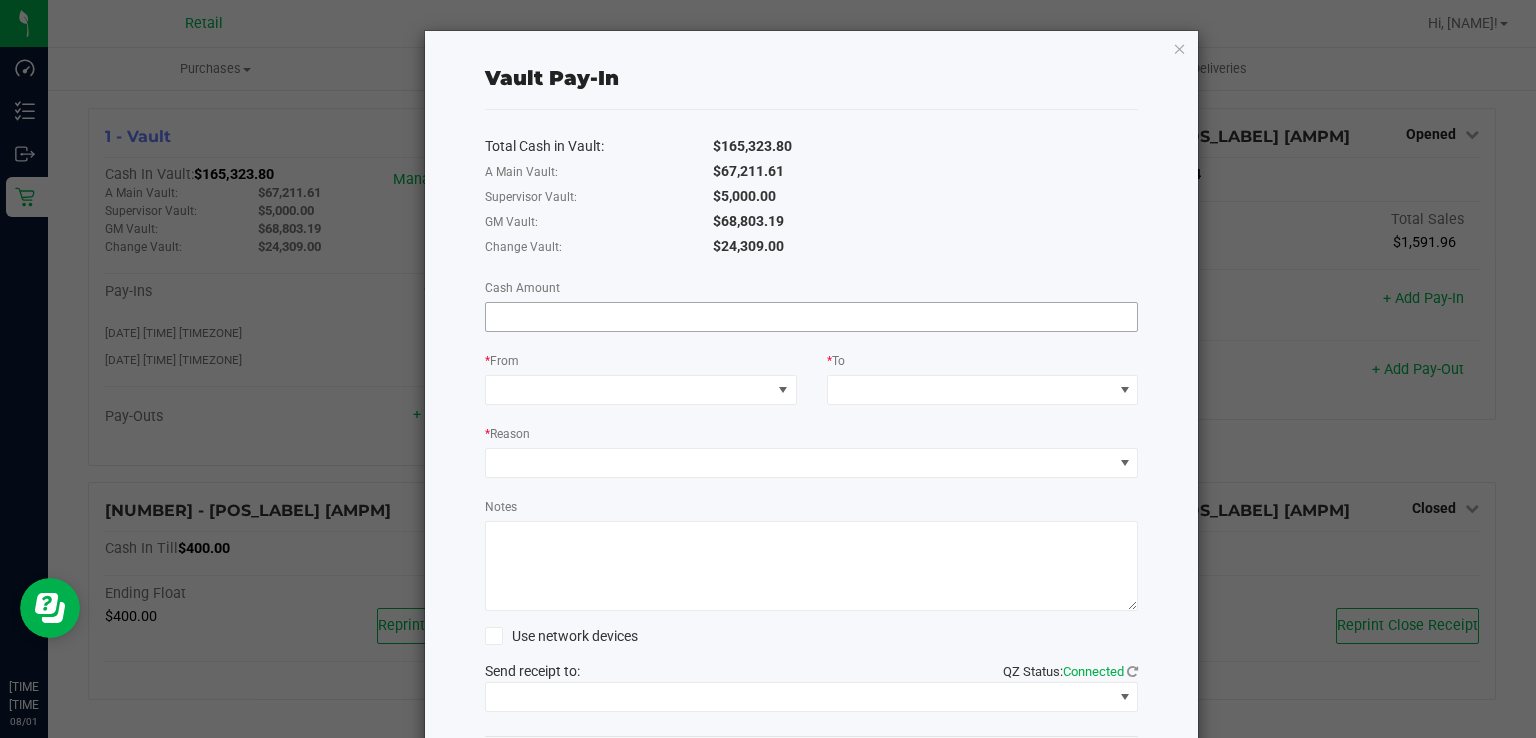 click at bounding box center (812, 317) 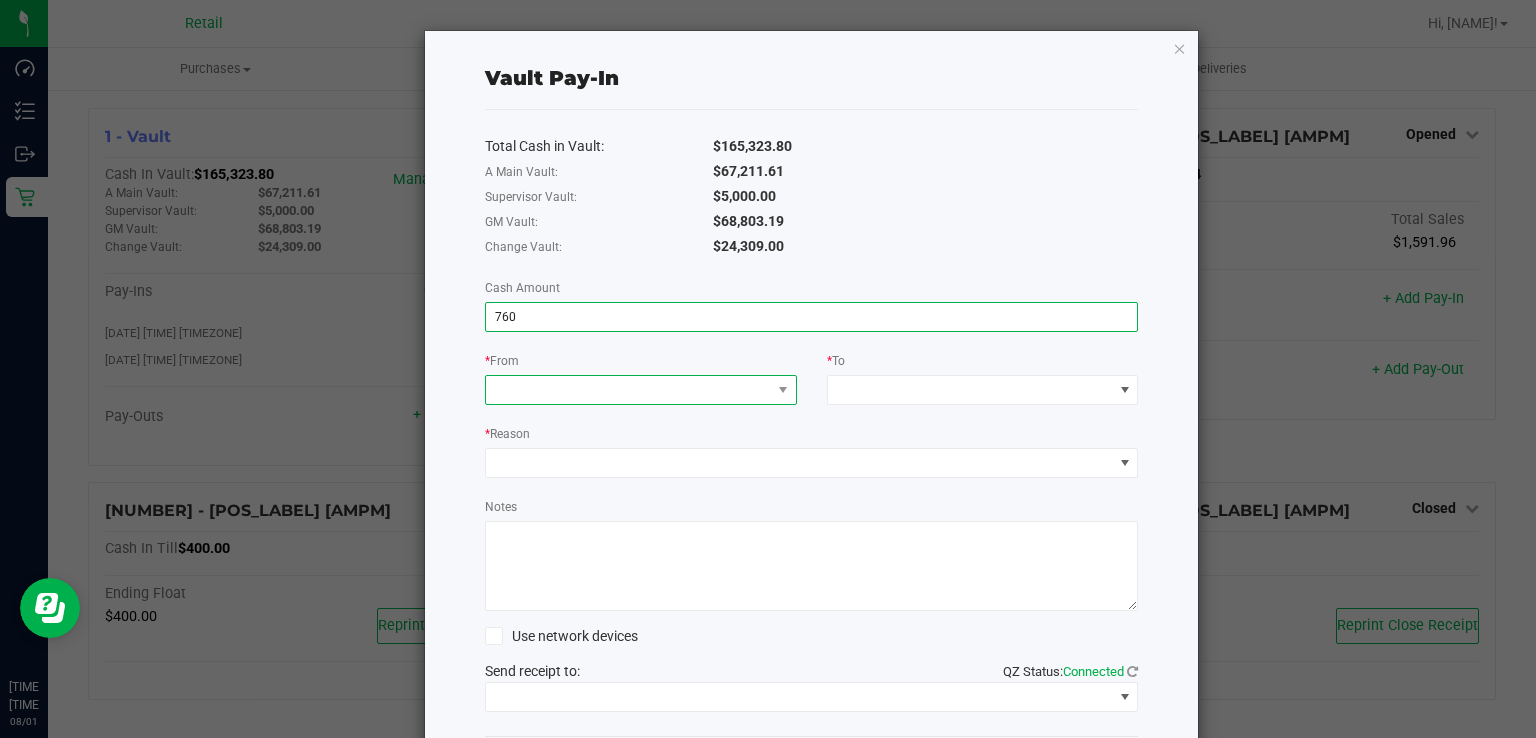click at bounding box center [628, 390] 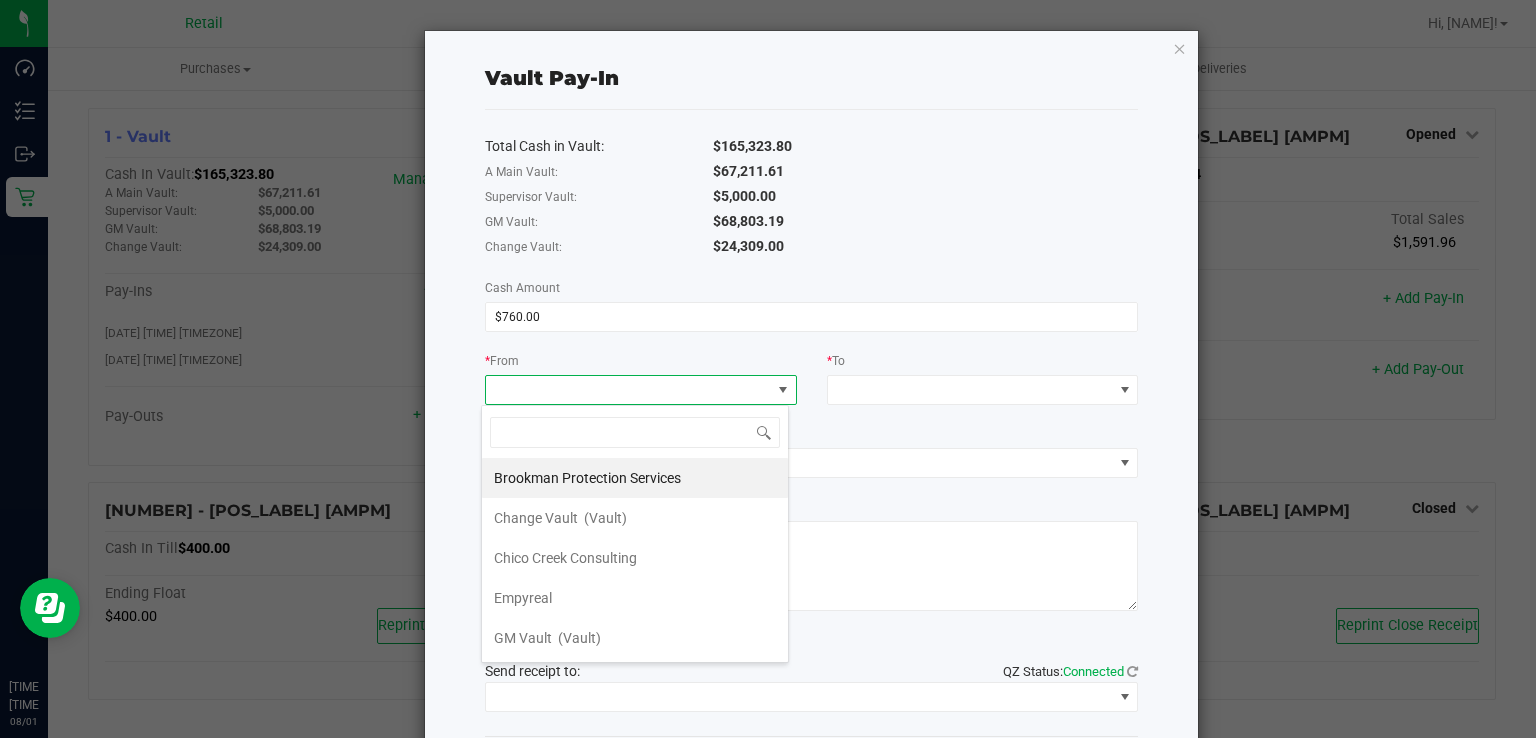 scroll, scrollTop: 99970, scrollLeft: 99692, axis: both 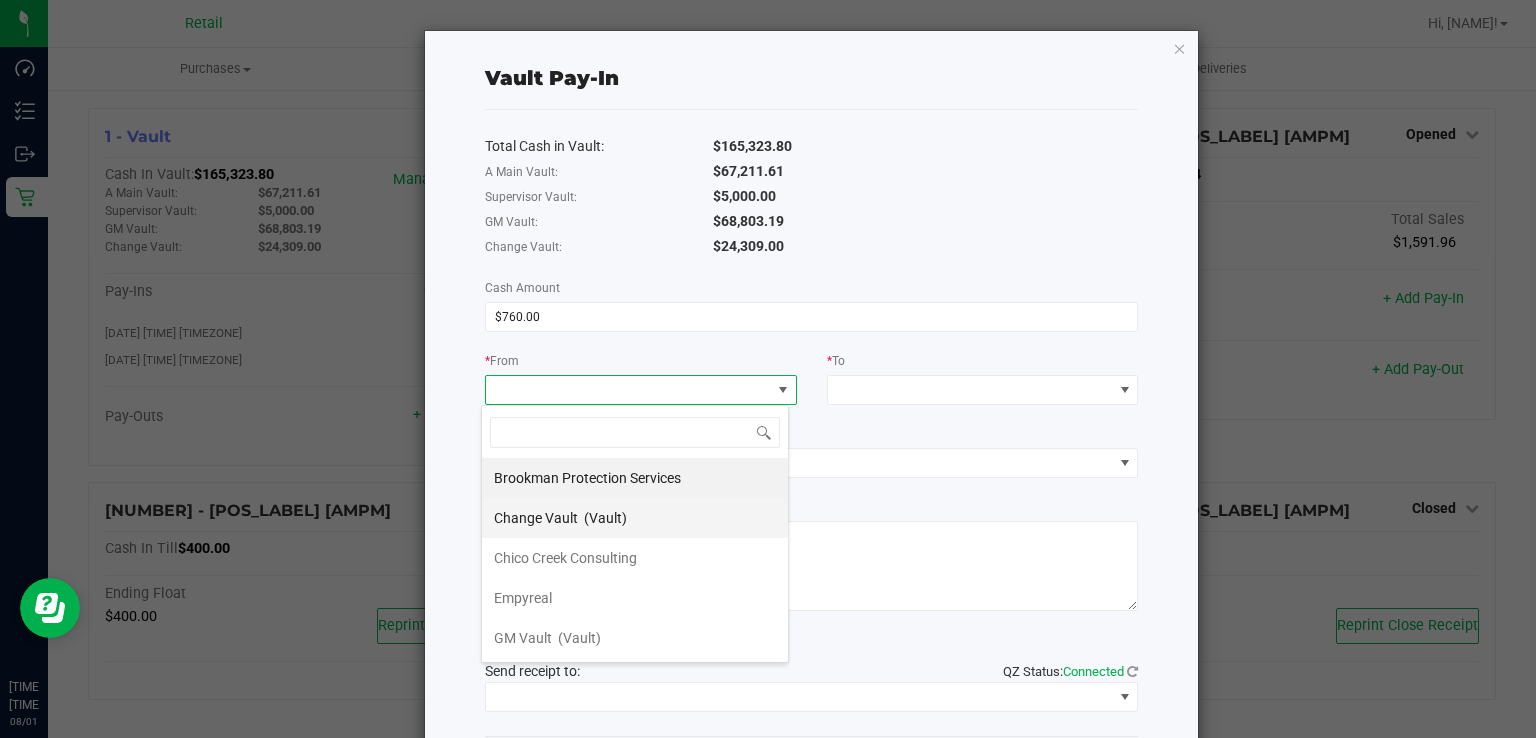 click on "(Vault)" at bounding box center (605, 518) 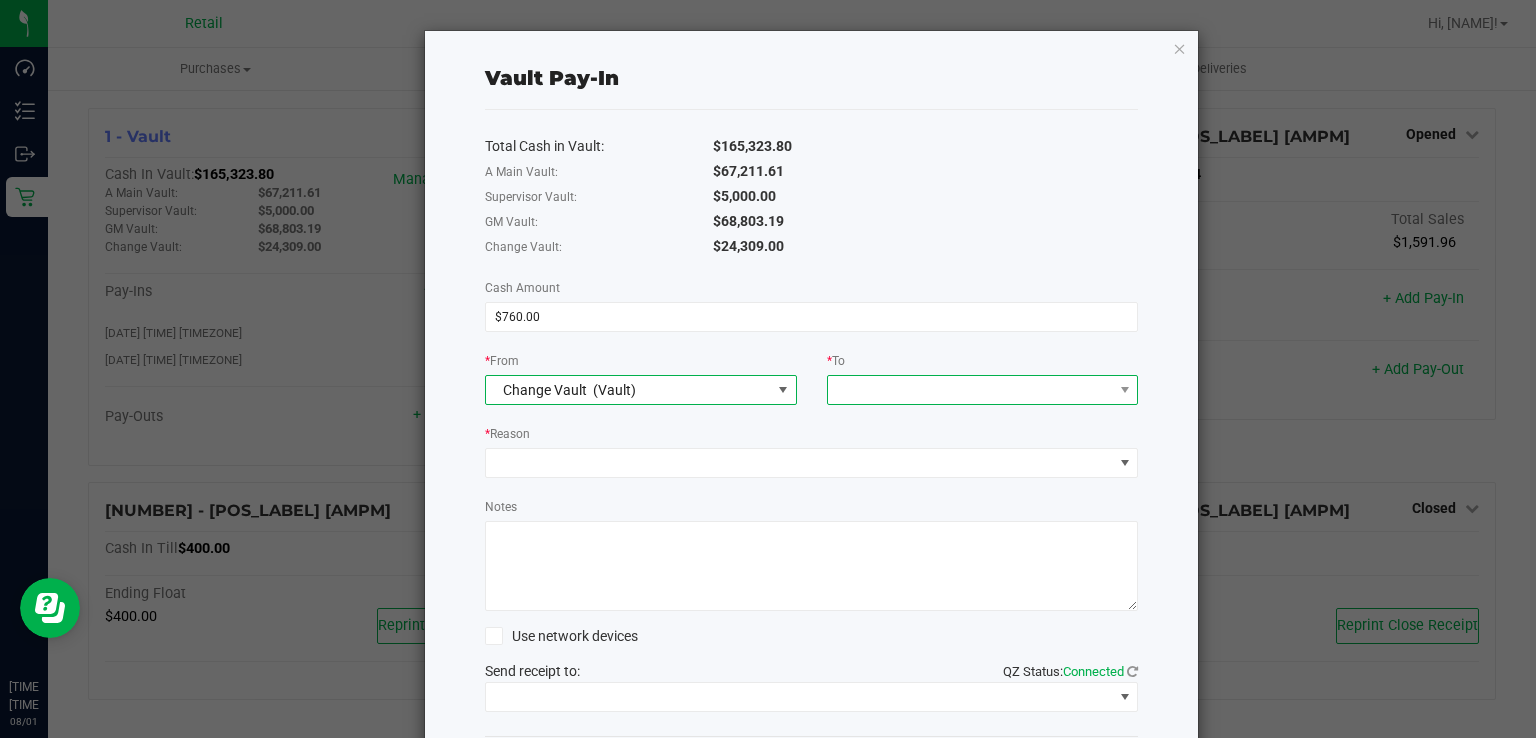 click at bounding box center (970, 390) 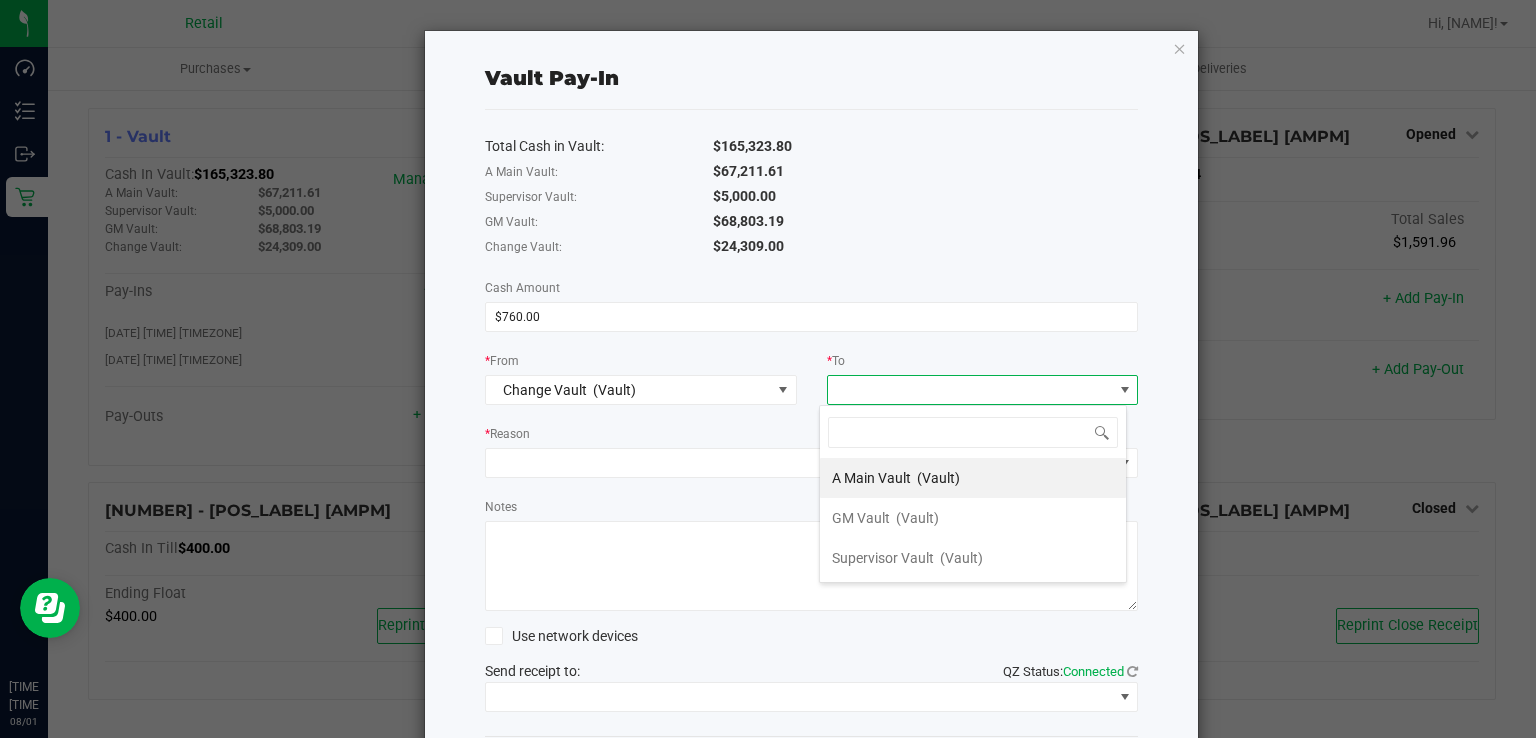 scroll, scrollTop: 99970, scrollLeft: 99692, axis: both 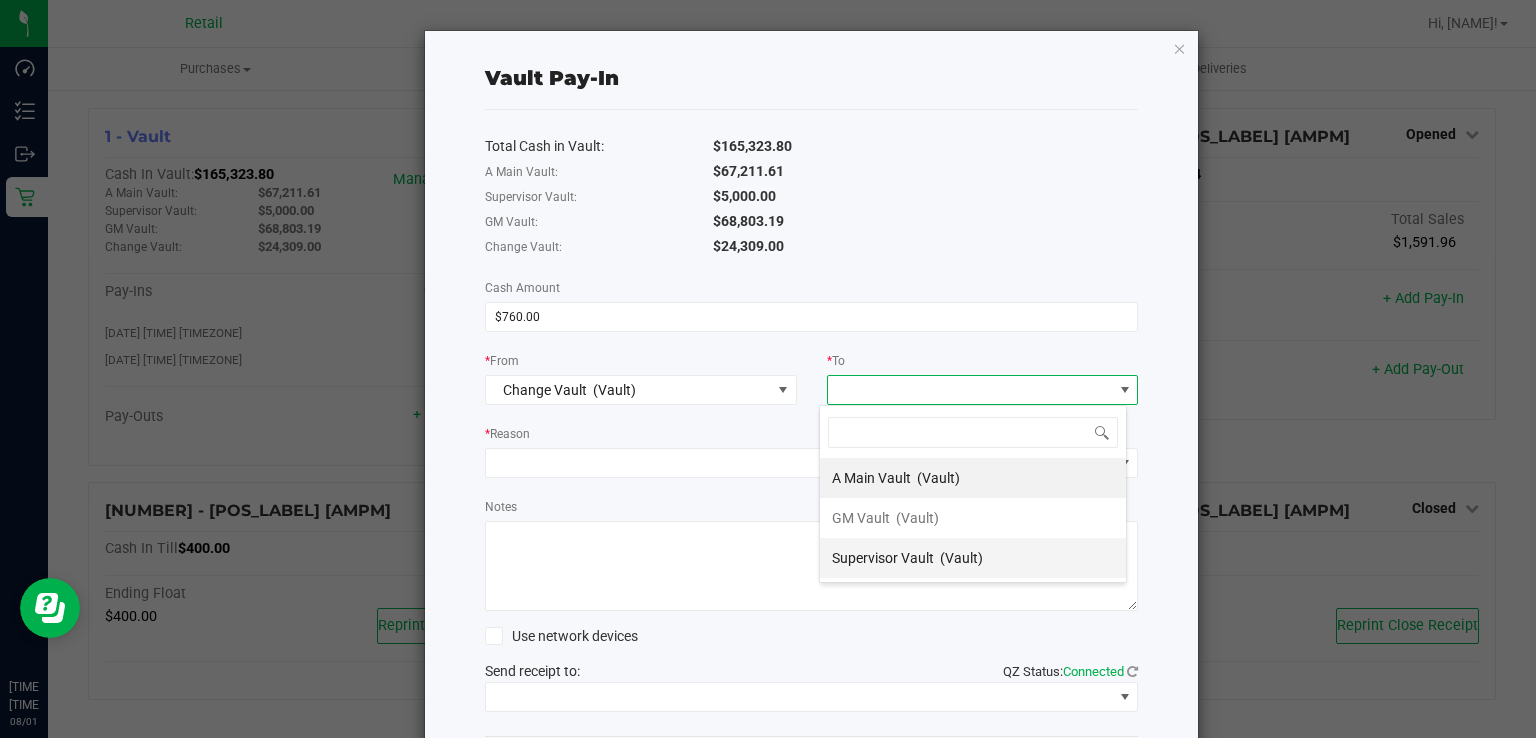 click on "Supervisor Vault    (Vault)" at bounding box center (907, 558) 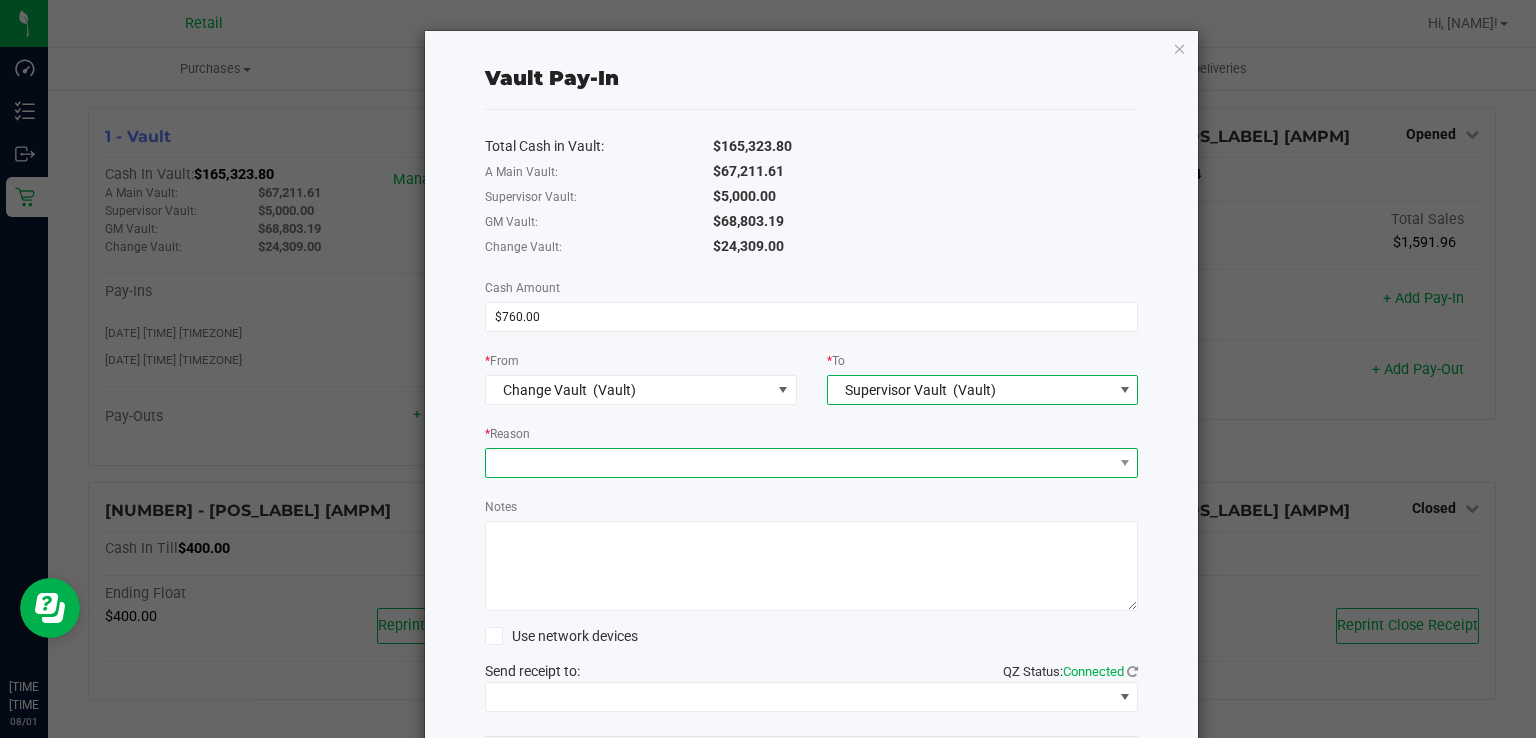 click at bounding box center [799, 463] 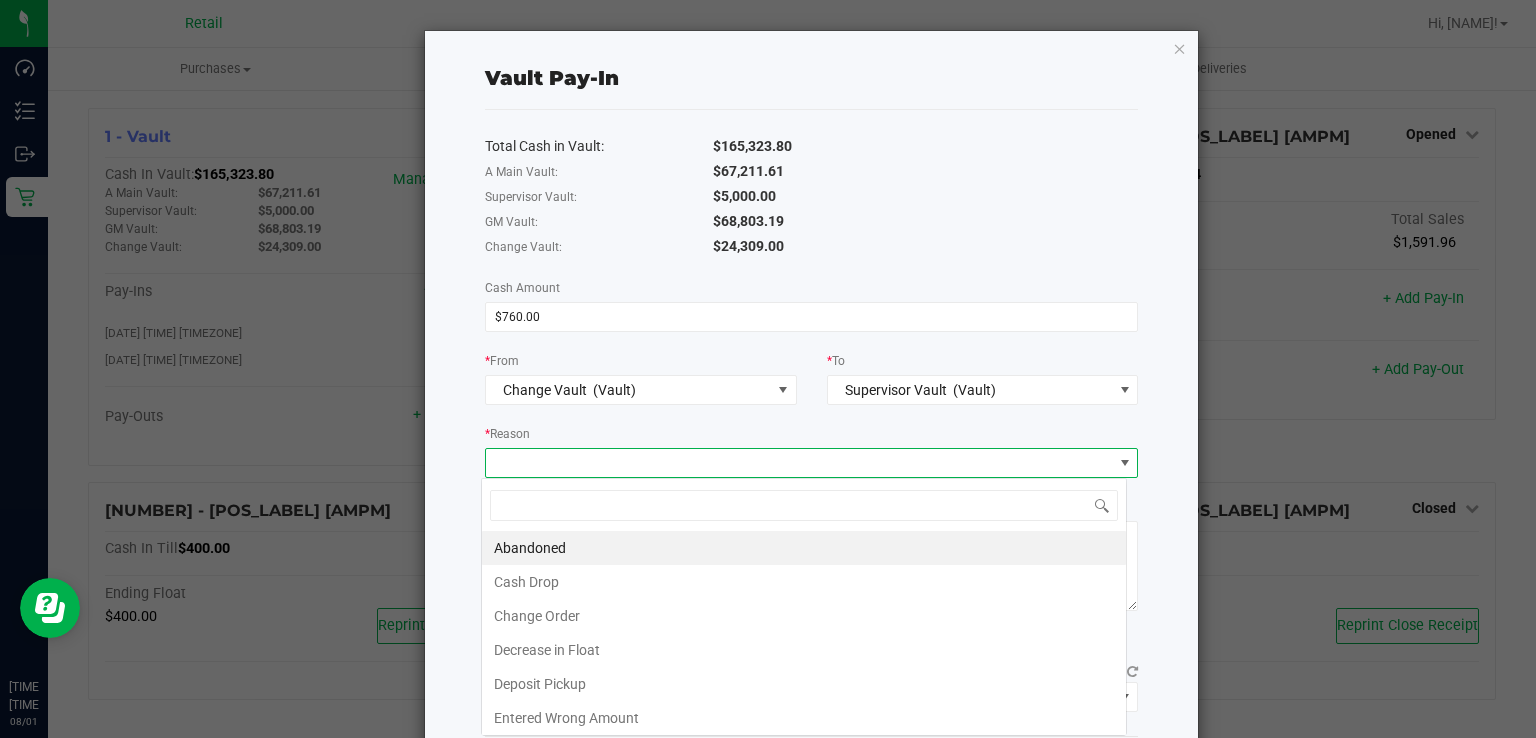 scroll, scrollTop: 99970, scrollLeft: 99353, axis: both 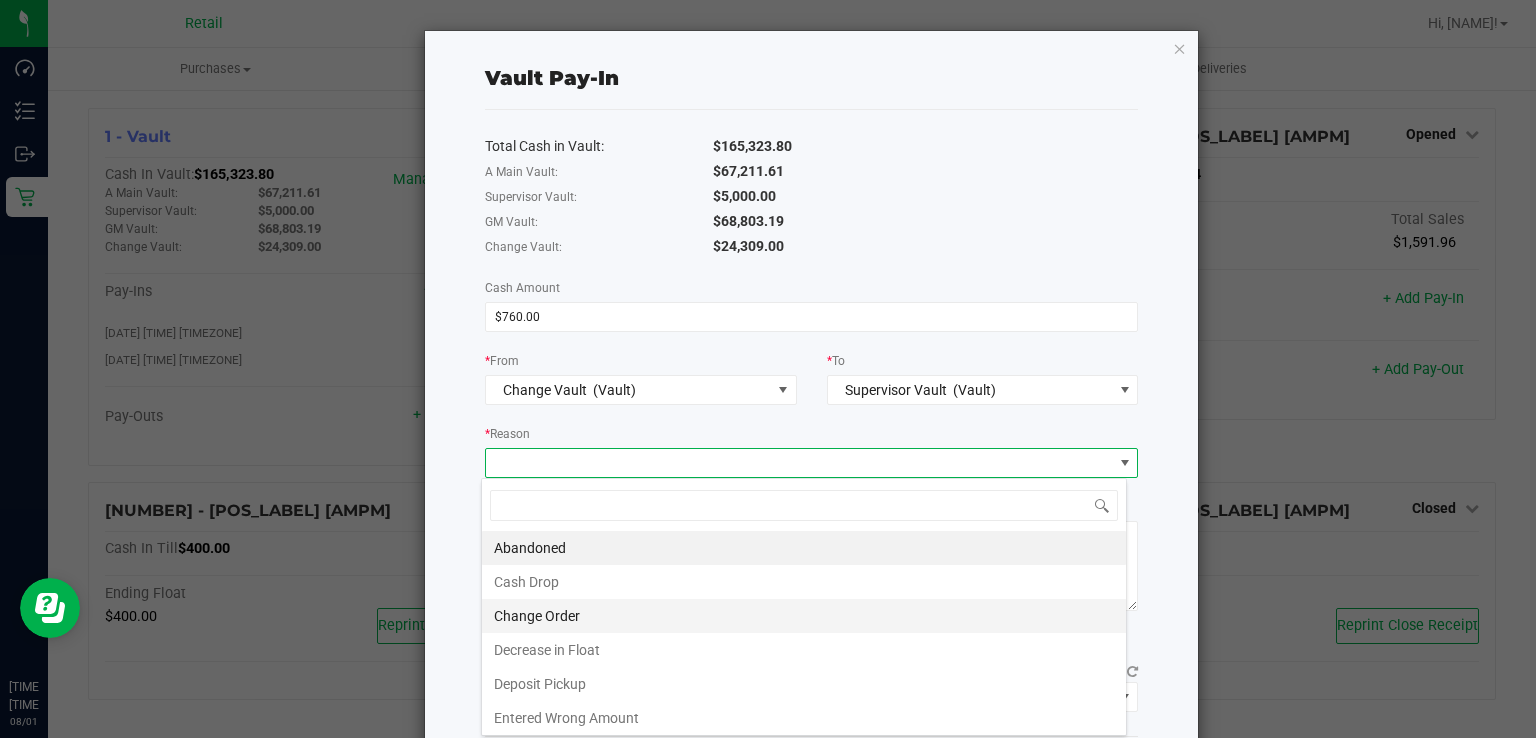 click on "Change Order" at bounding box center (804, 616) 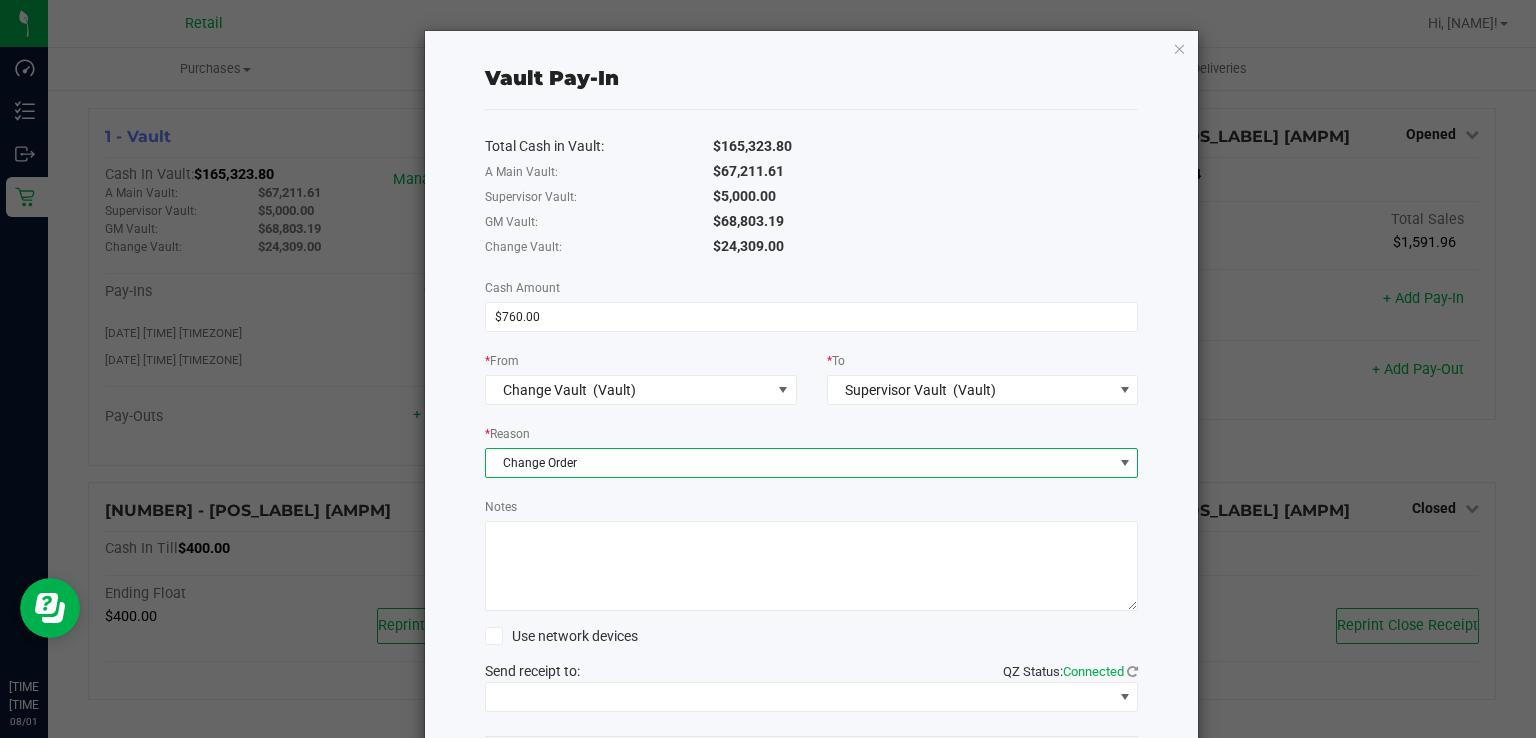 click on "Notes" at bounding box center [812, 566] 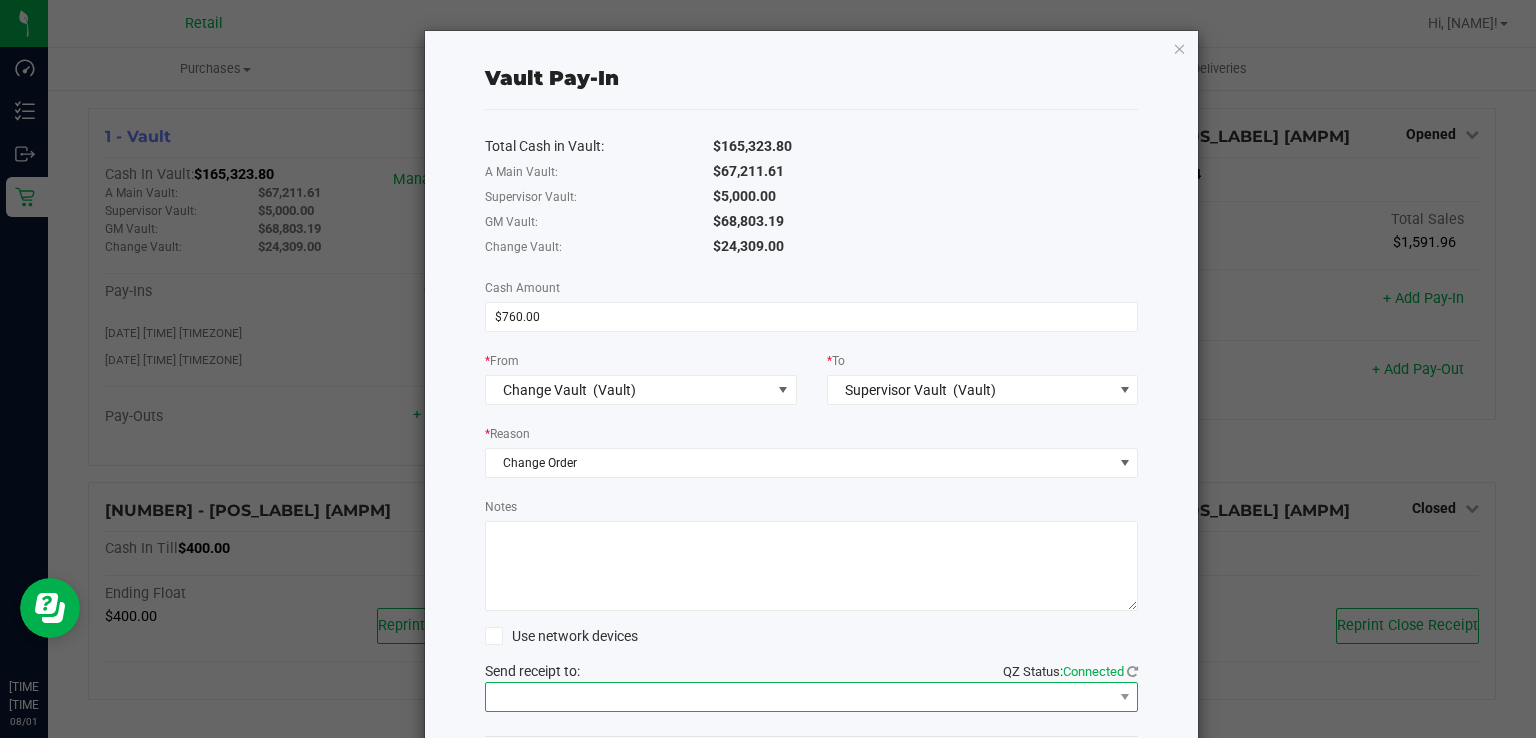 click at bounding box center (799, 697) 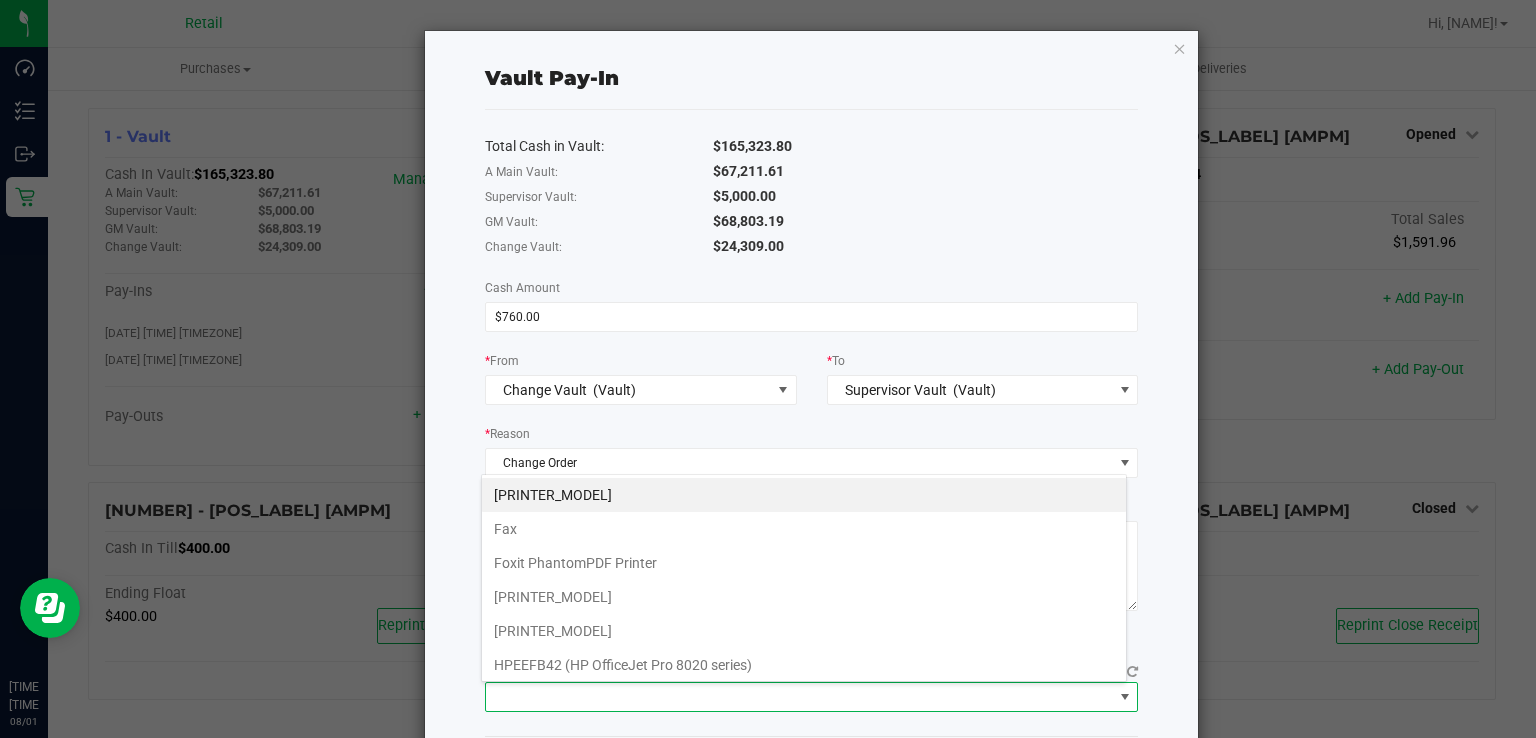 scroll, scrollTop: 99970, scrollLeft: 99353, axis: both 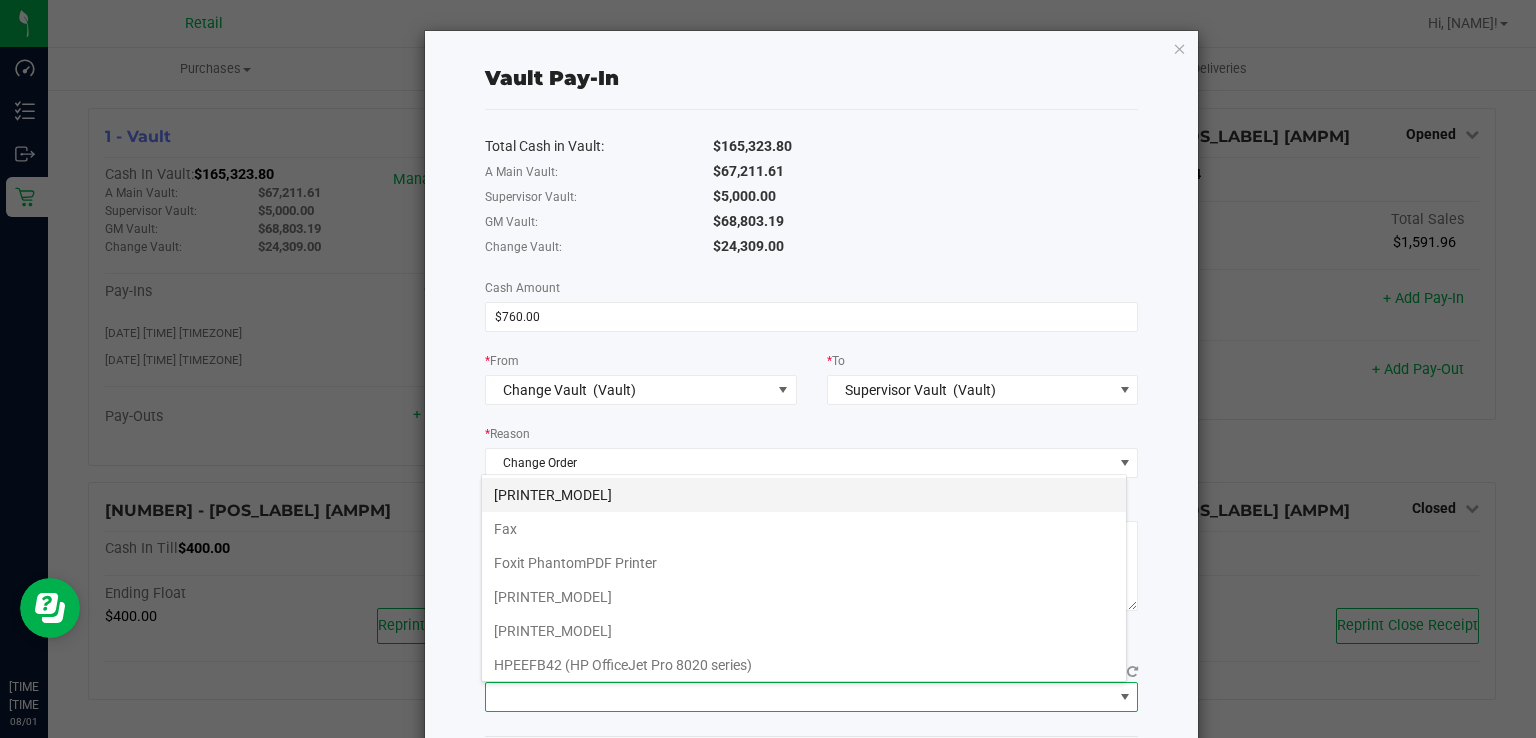 click on "[PRINTER_MODEL]" at bounding box center [804, 495] 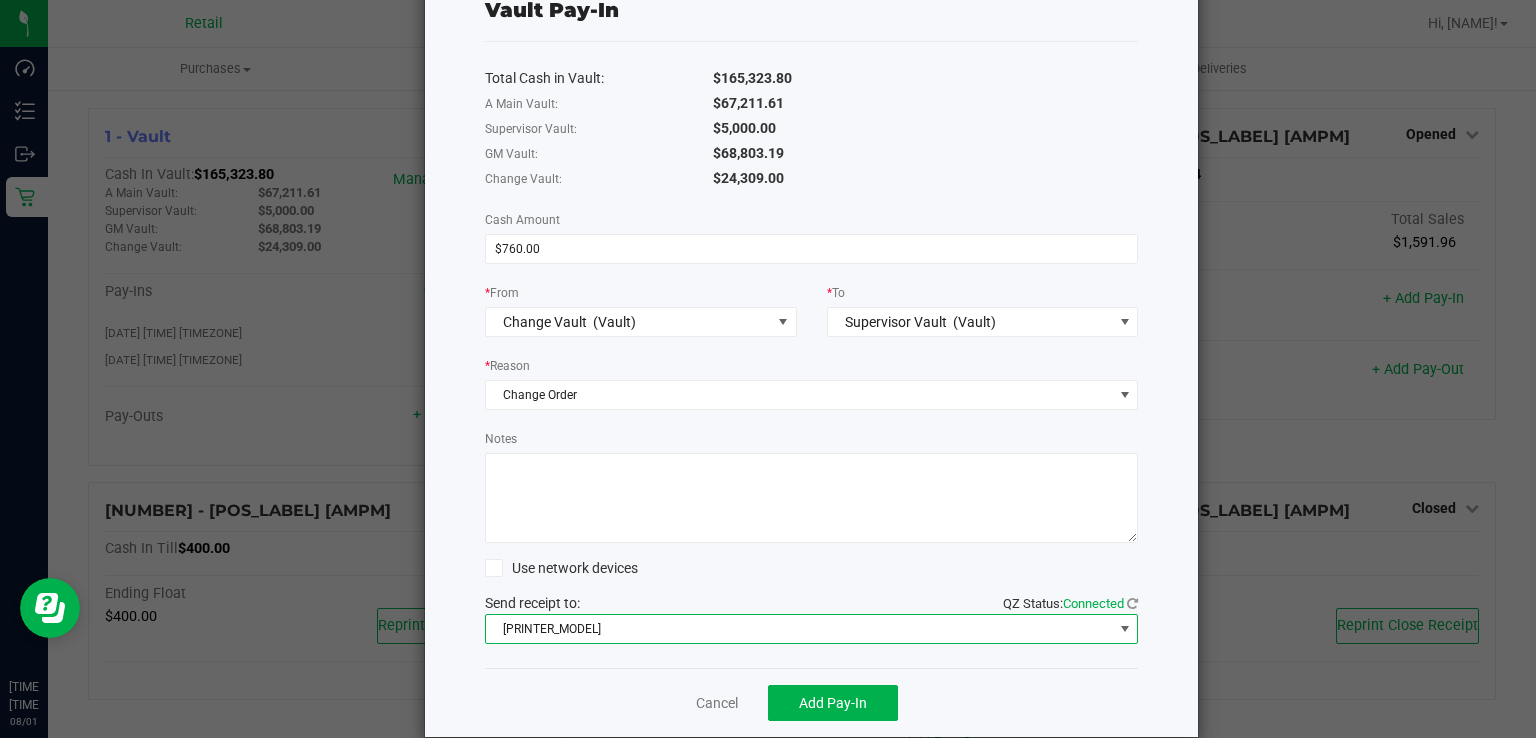 scroll, scrollTop: 97, scrollLeft: 0, axis: vertical 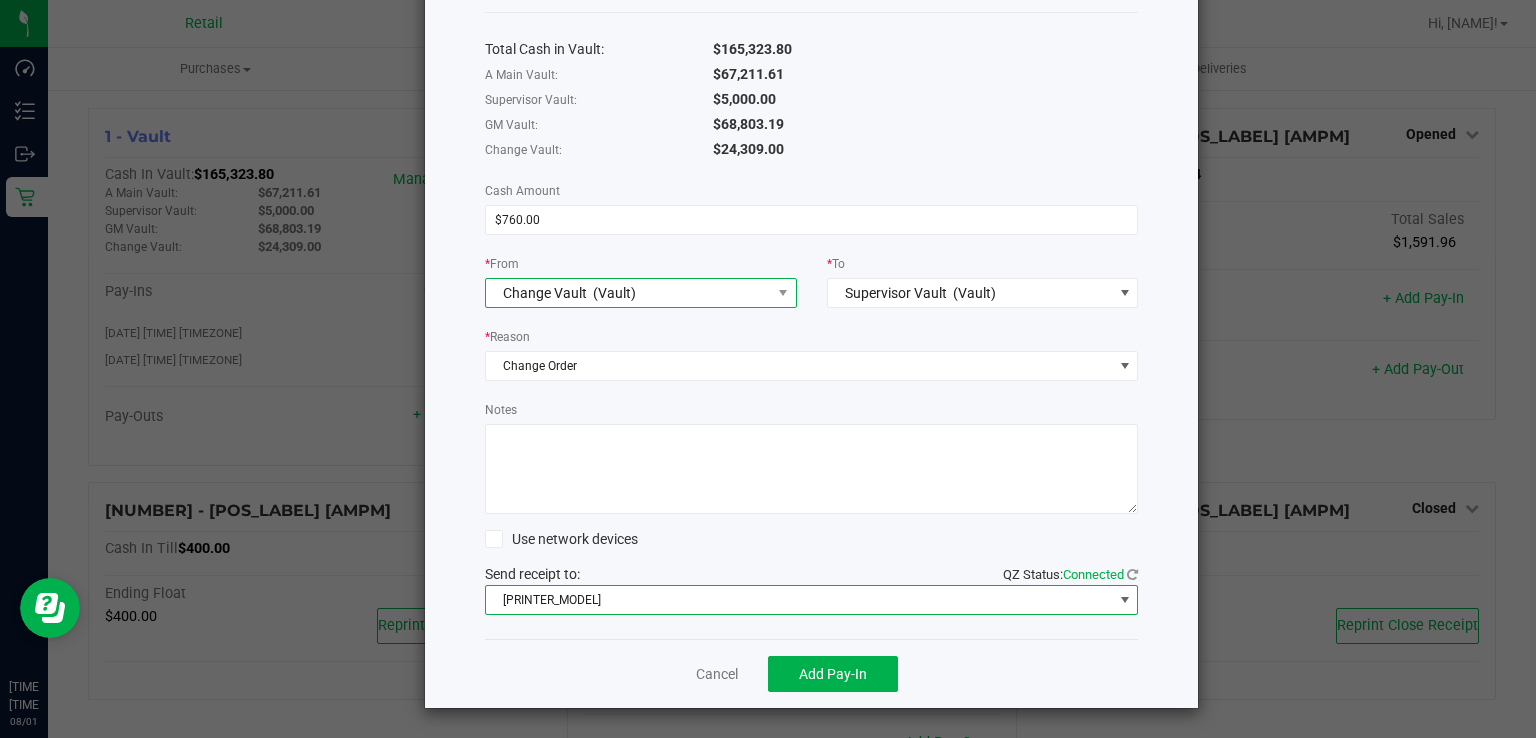 click on "Change Vault    (Vault)" at bounding box center [628, 293] 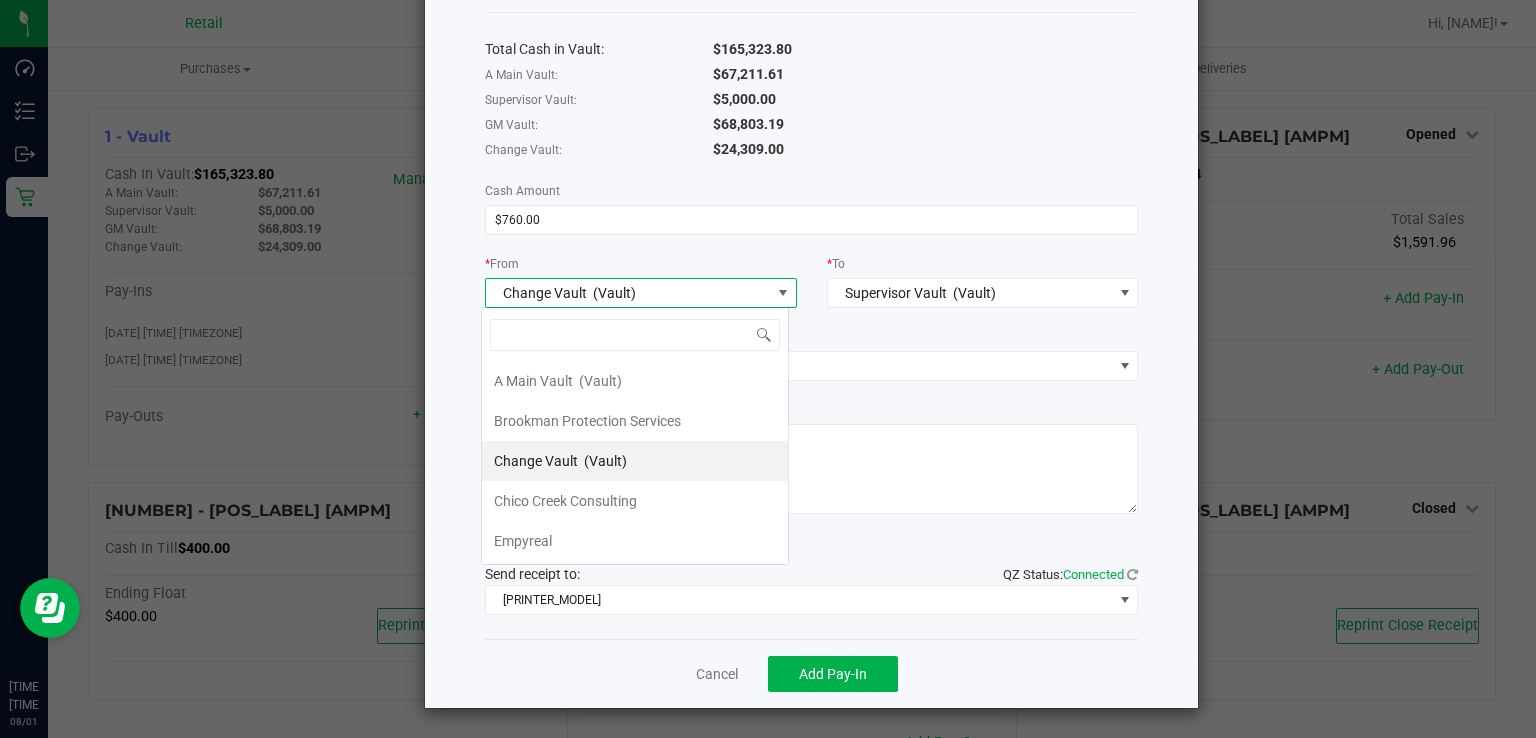 scroll, scrollTop: 99970, scrollLeft: 99692, axis: both 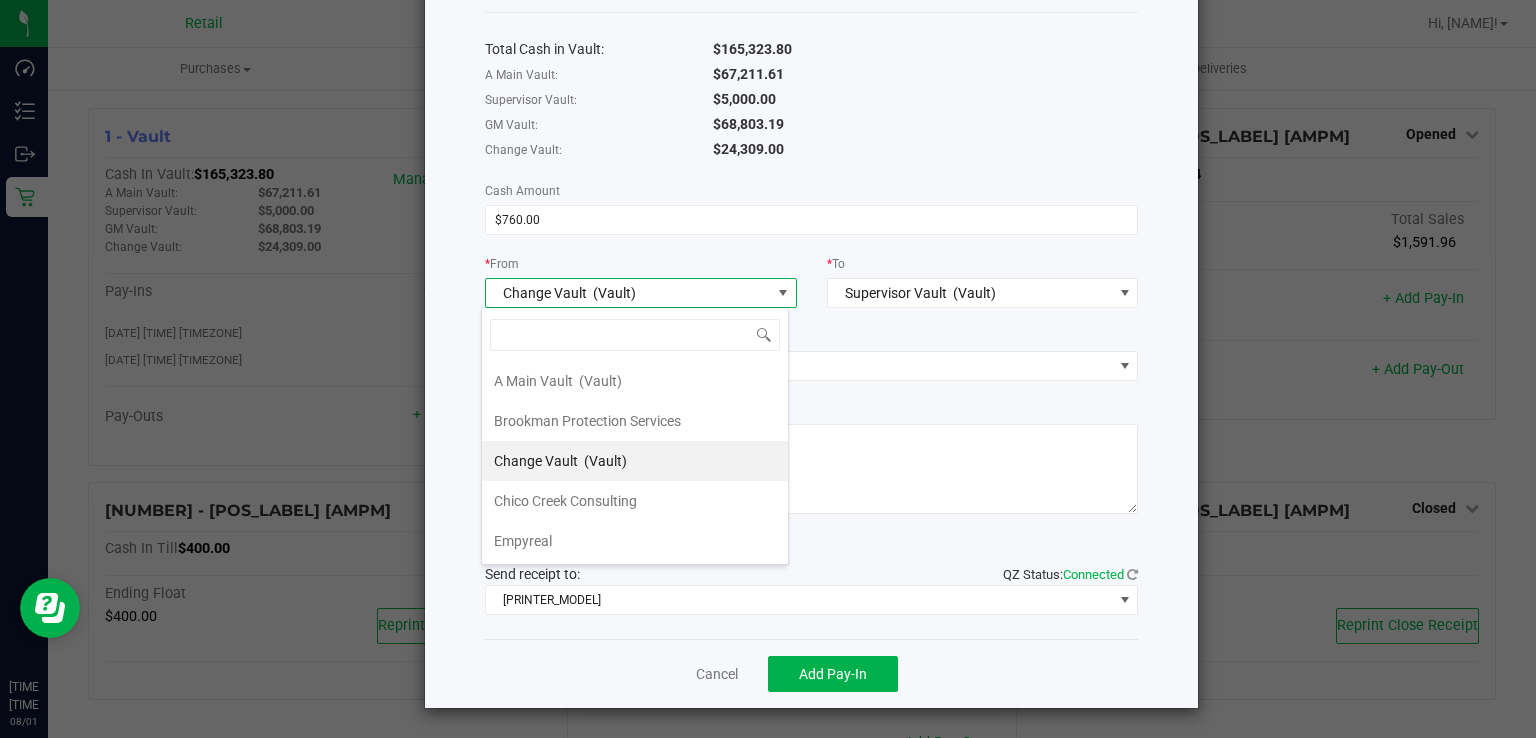 click on "Notes" 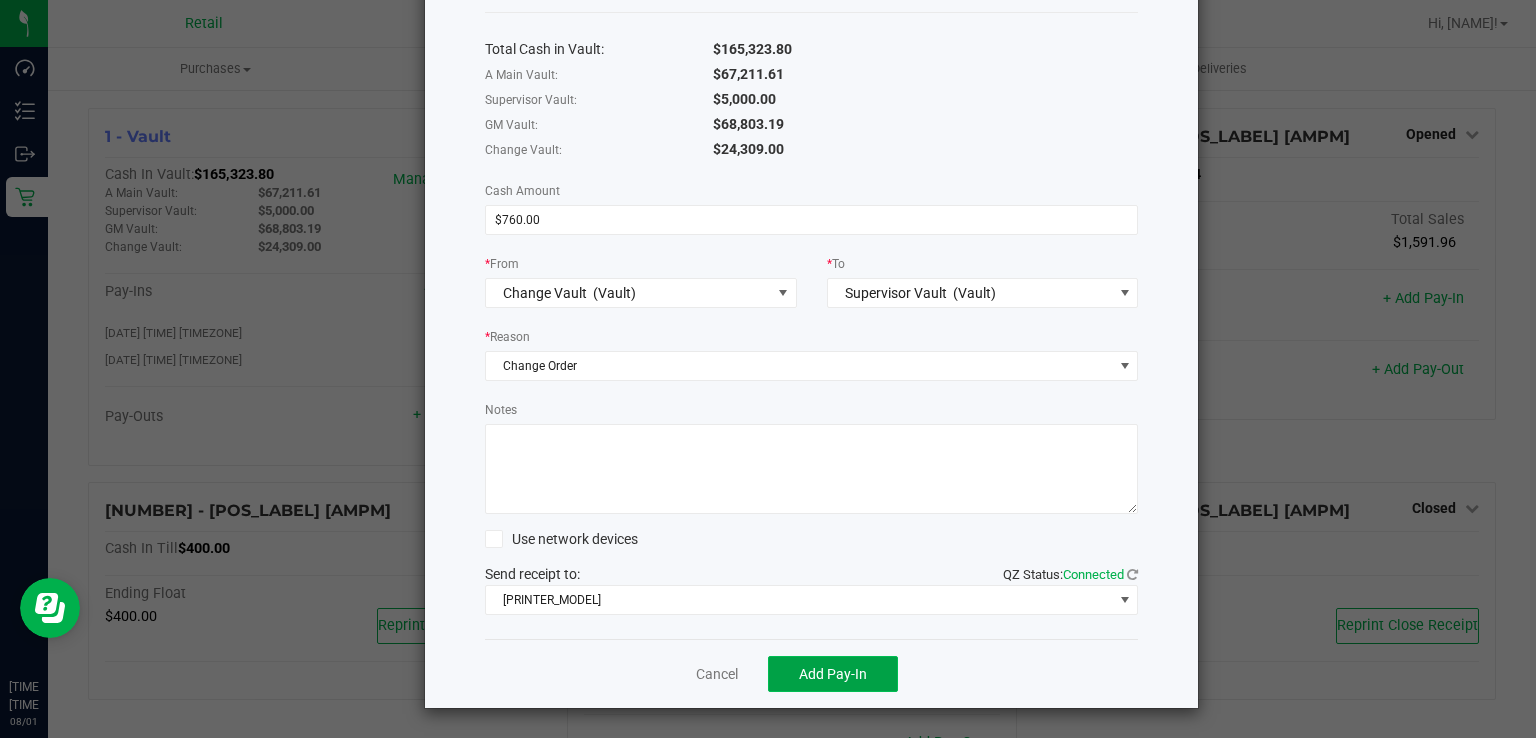 click on "Add Pay-In" 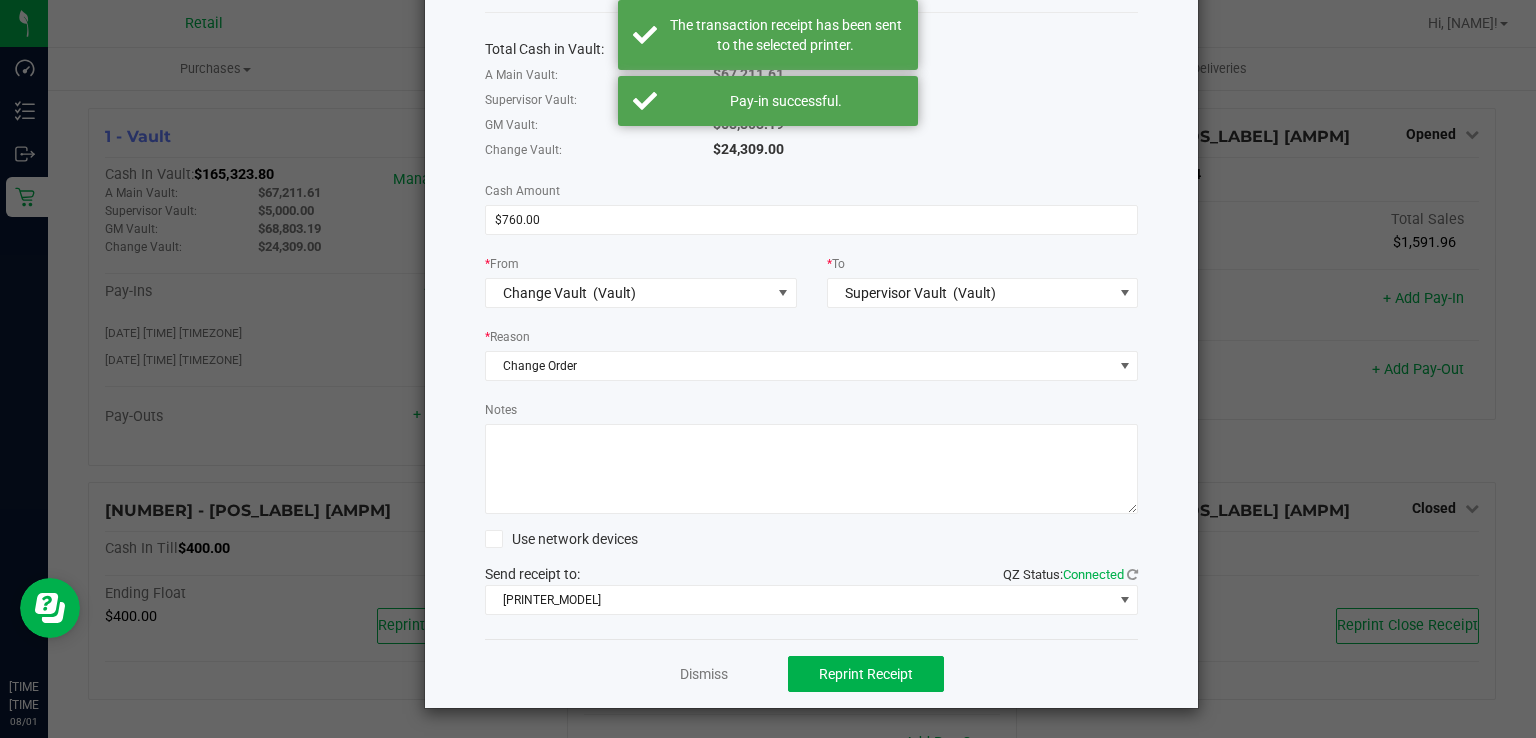 scroll, scrollTop: 0, scrollLeft: 0, axis: both 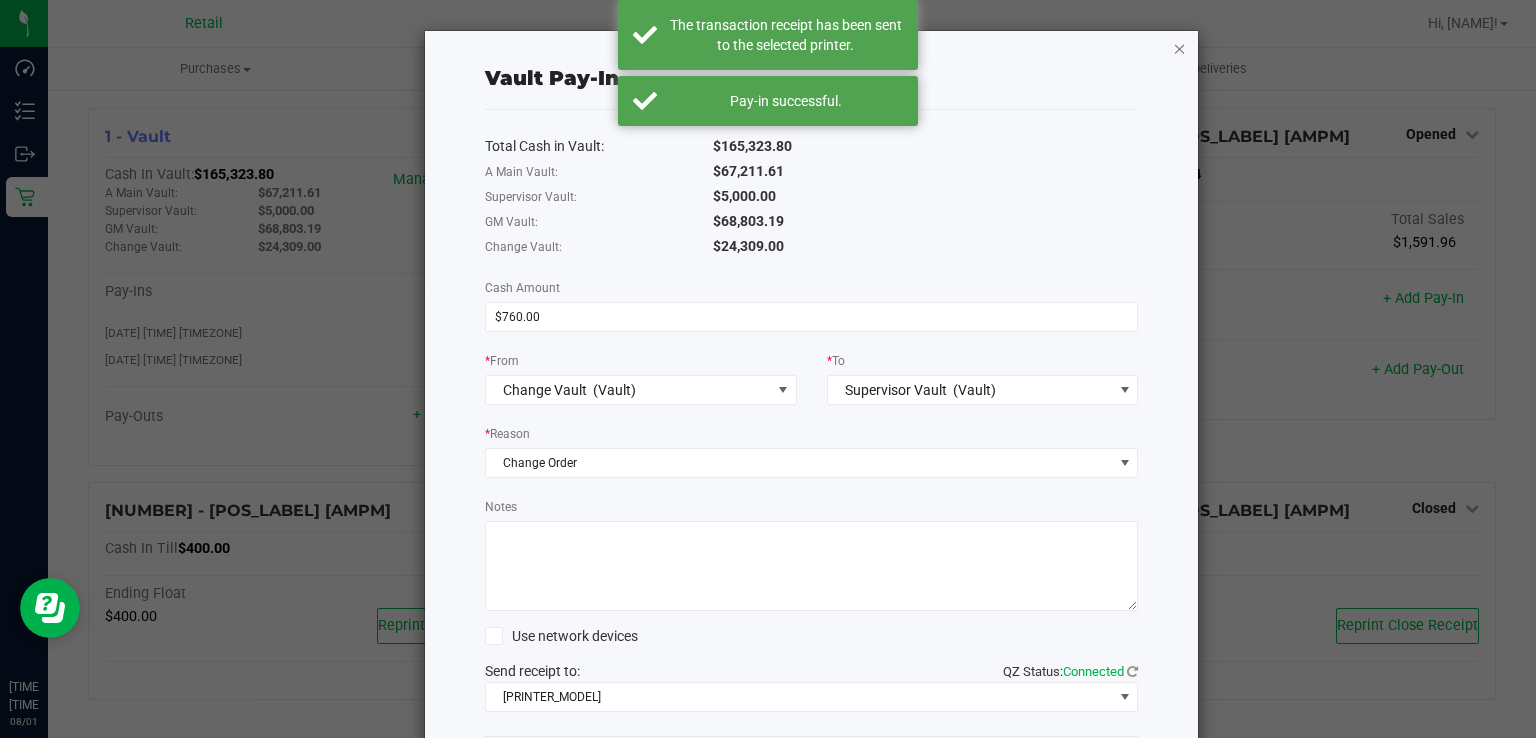 click 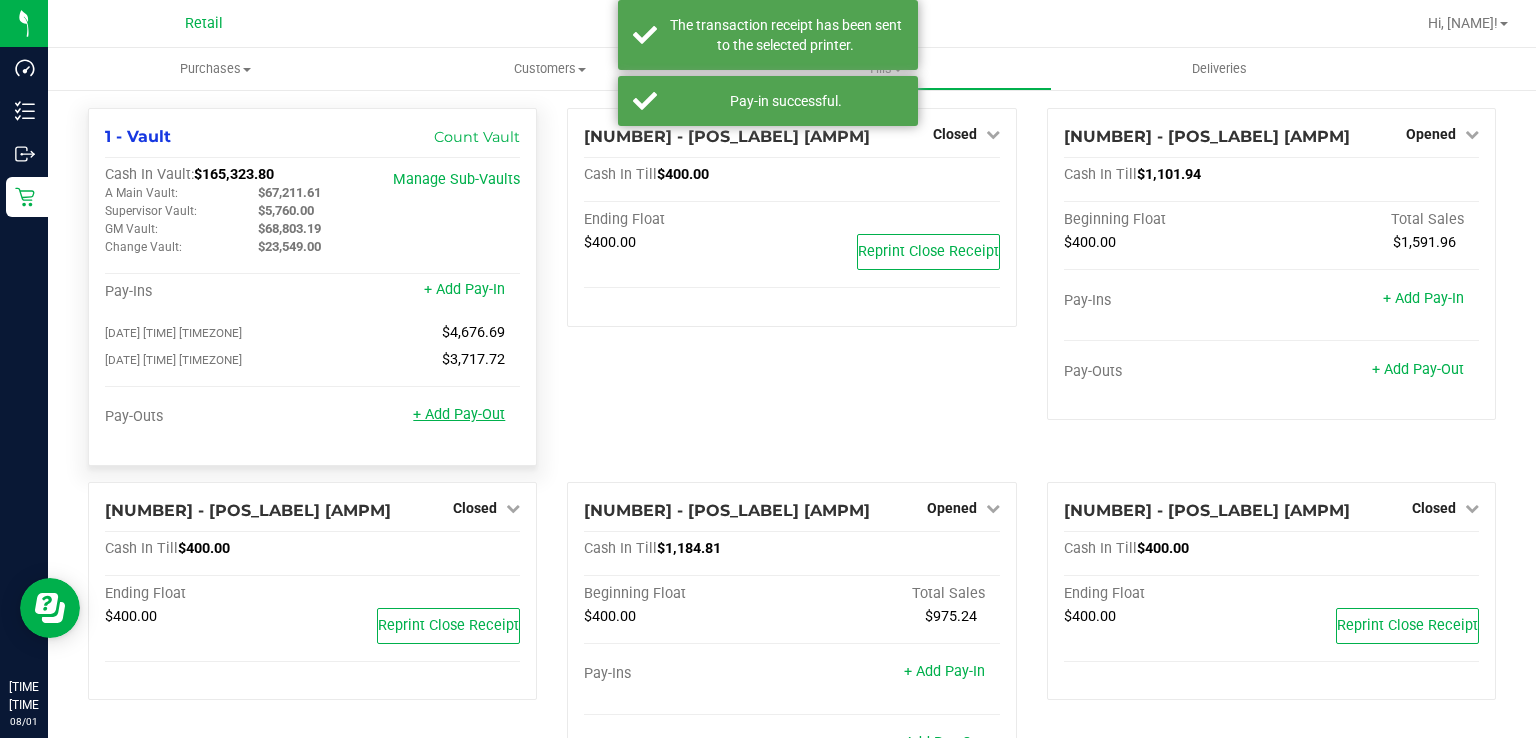 click on "+ Add Pay-Out" at bounding box center [459, 414] 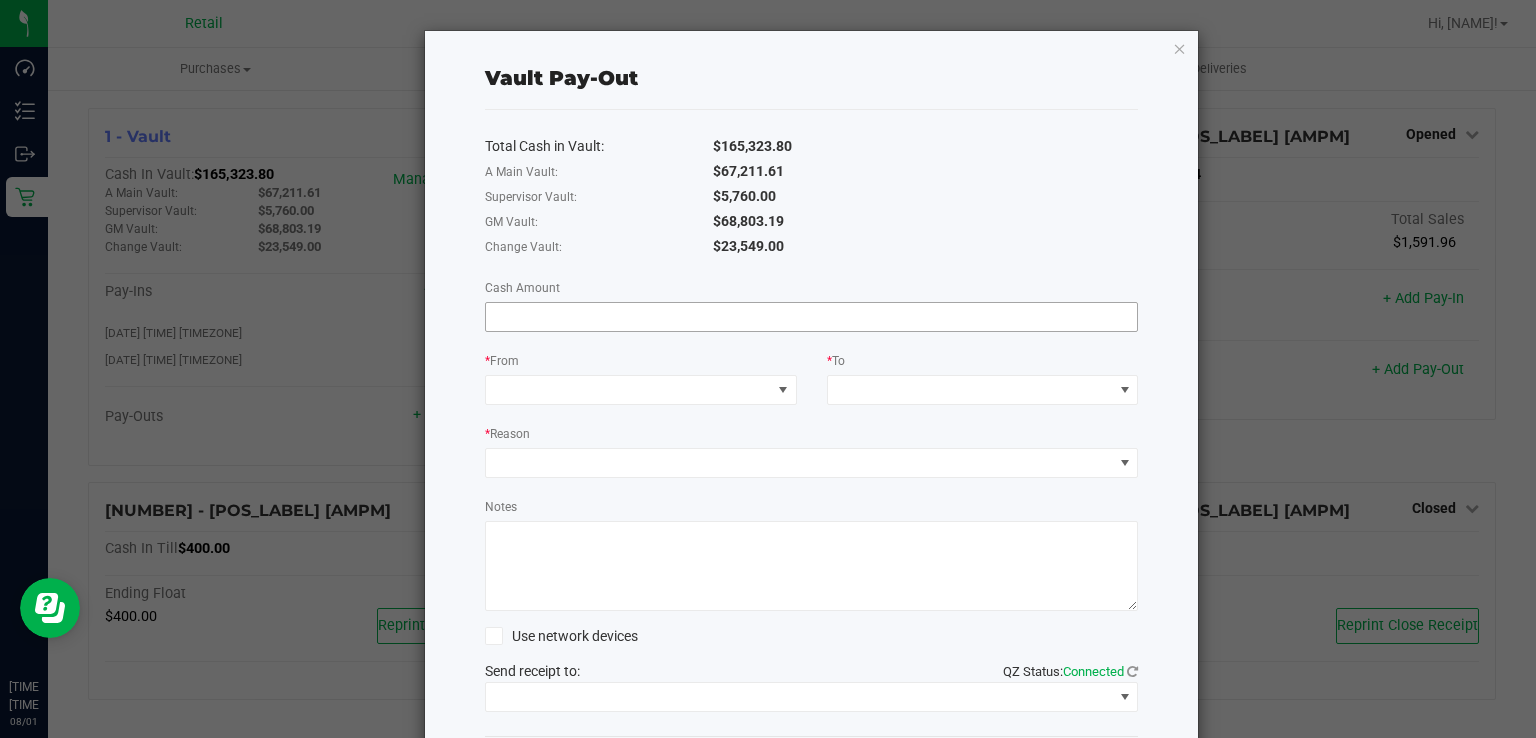 click at bounding box center (812, 317) 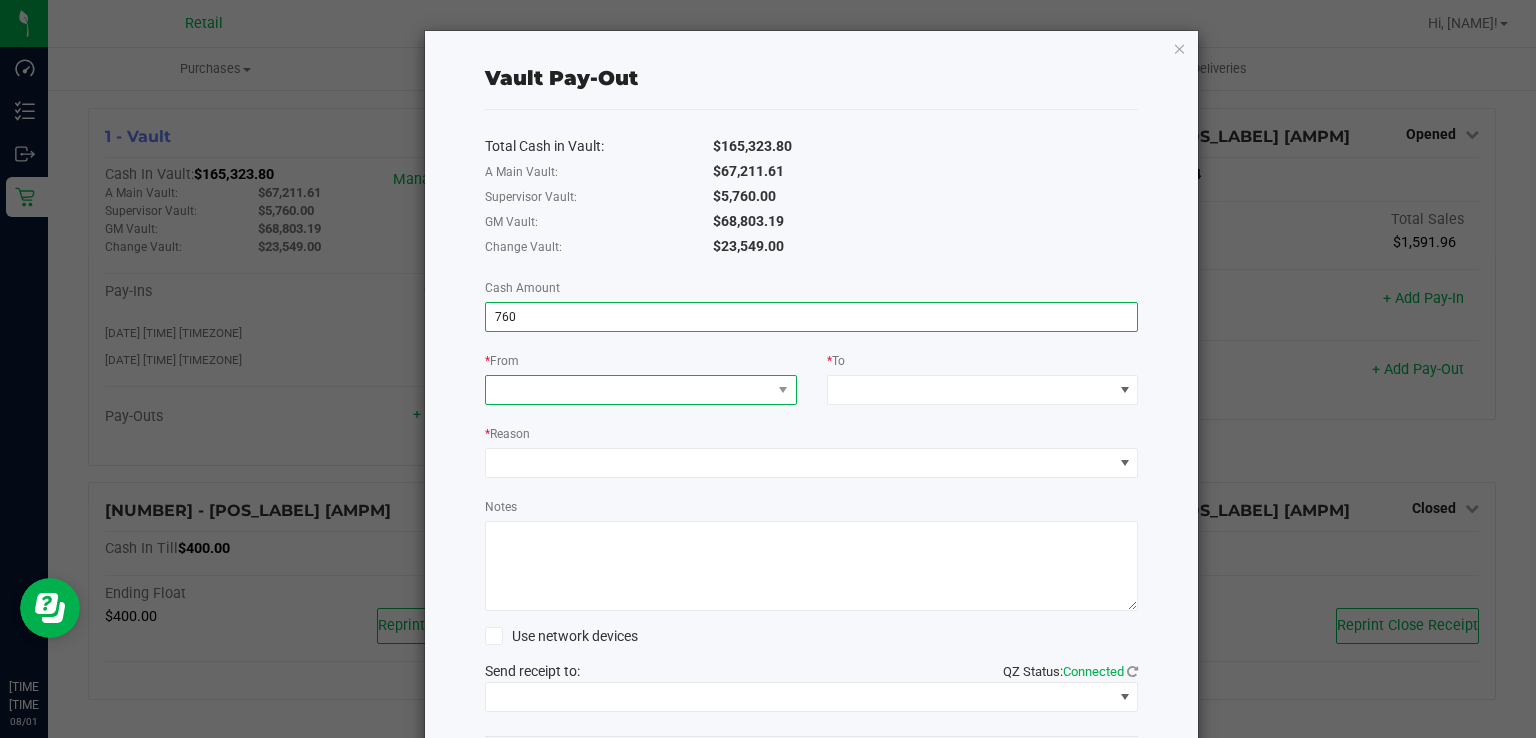 click at bounding box center (628, 390) 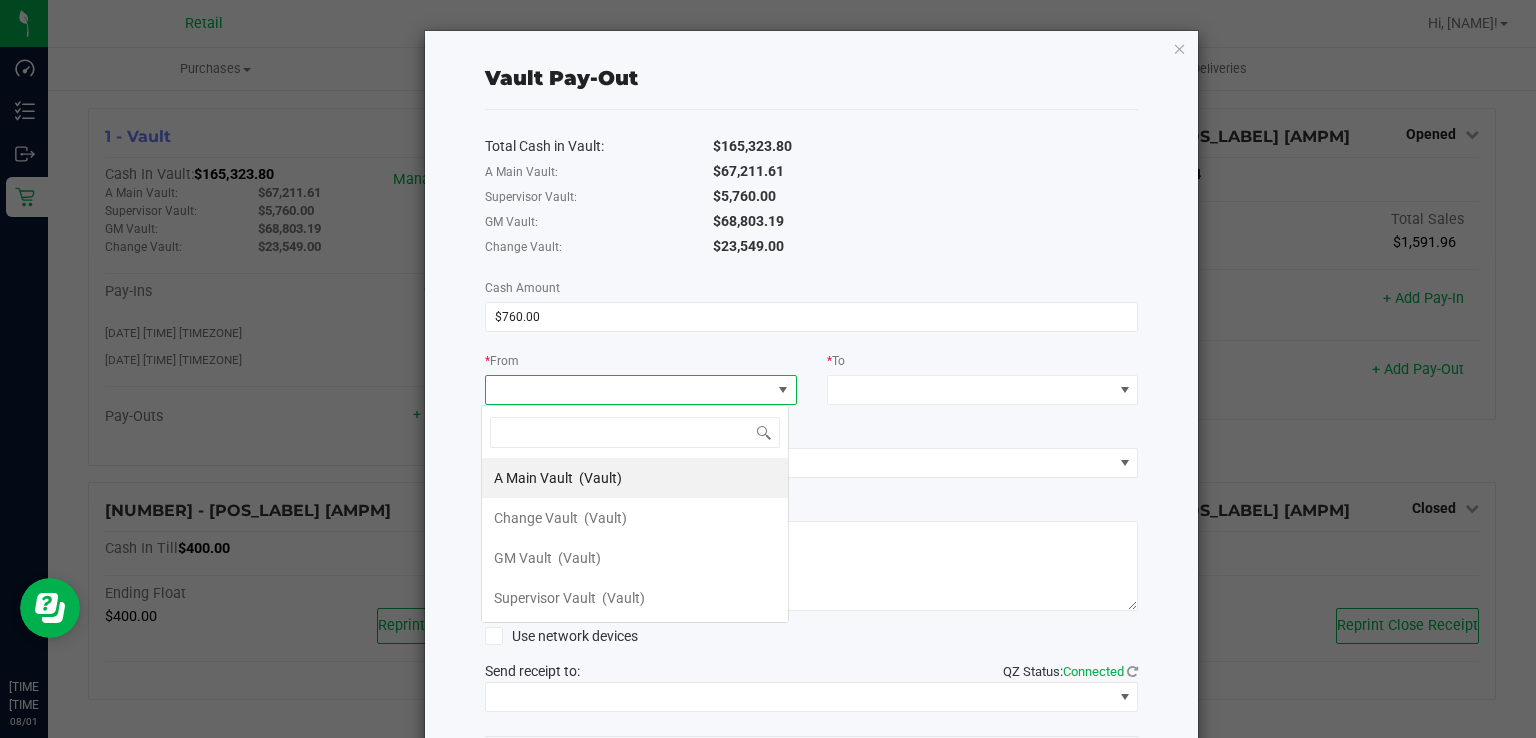 scroll, scrollTop: 99970, scrollLeft: 99692, axis: both 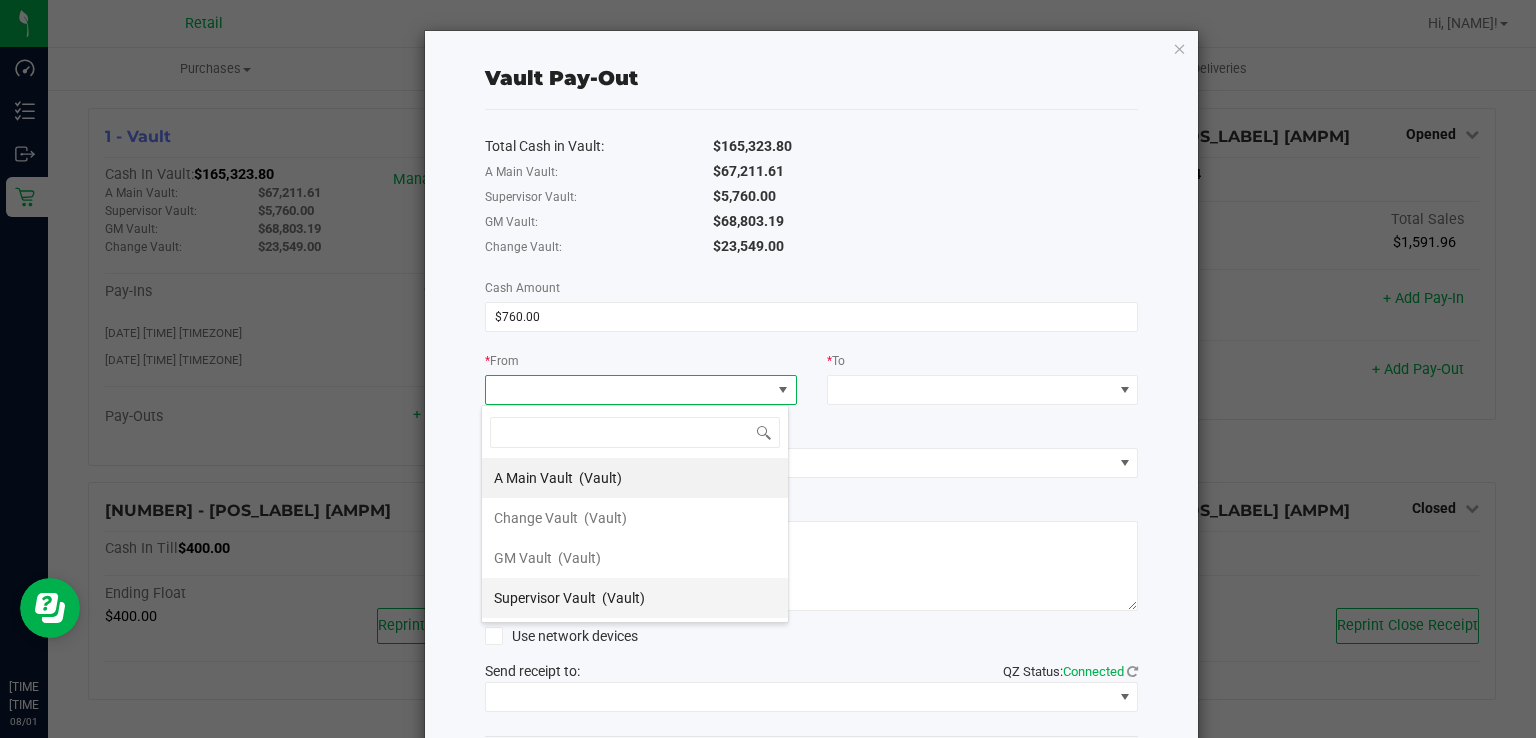 click on "Supervisor Vault" at bounding box center (545, 598) 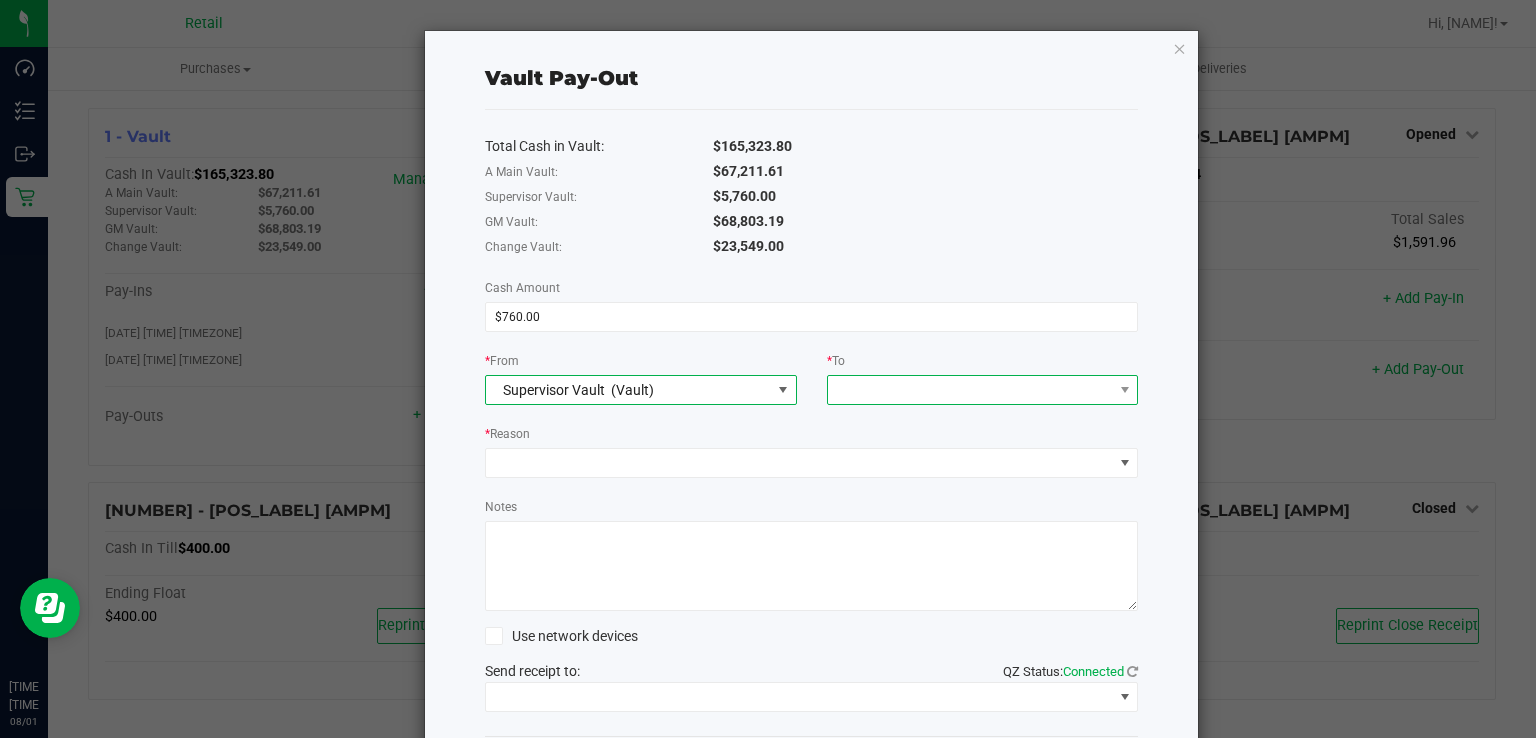 click at bounding box center (970, 390) 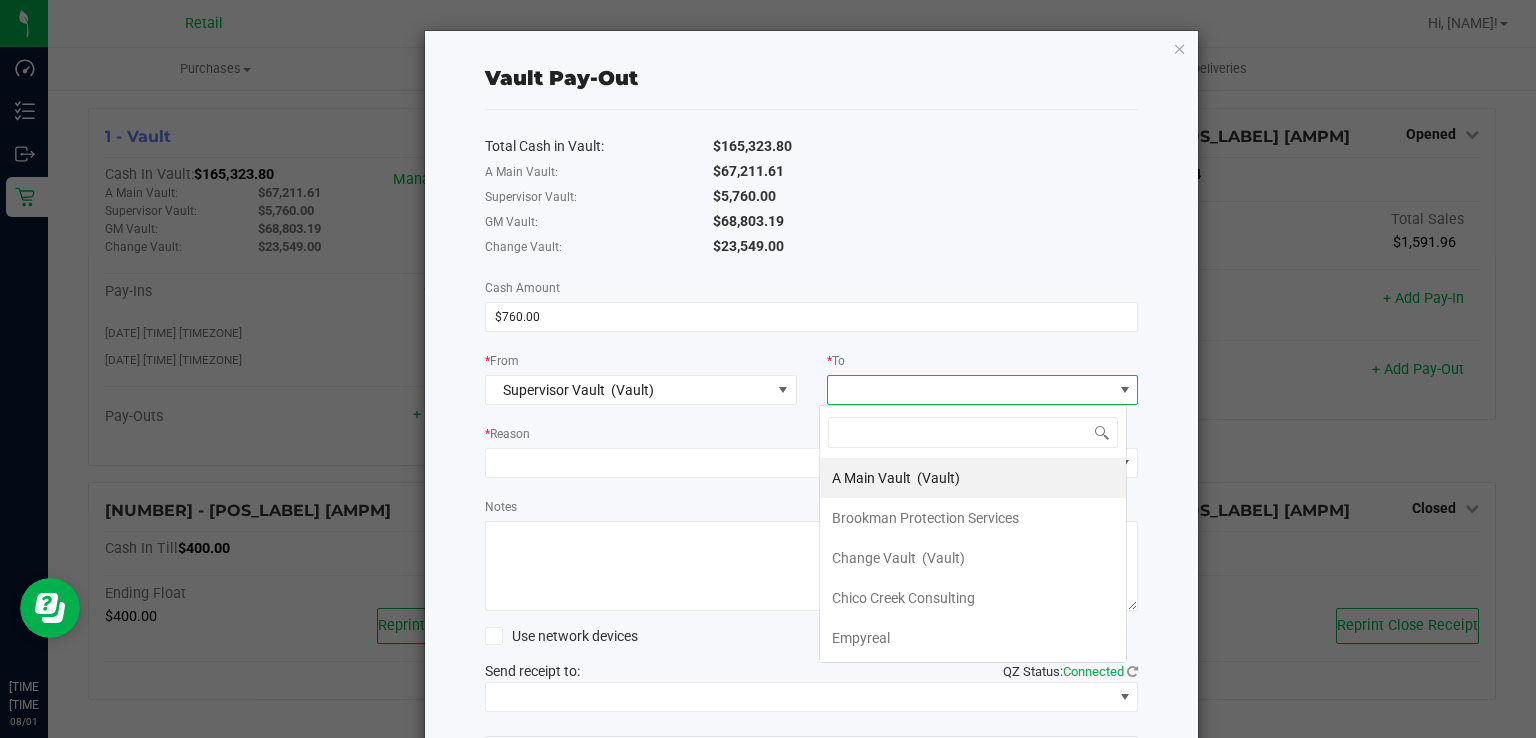 scroll, scrollTop: 99970, scrollLeft: 99692, axis: both 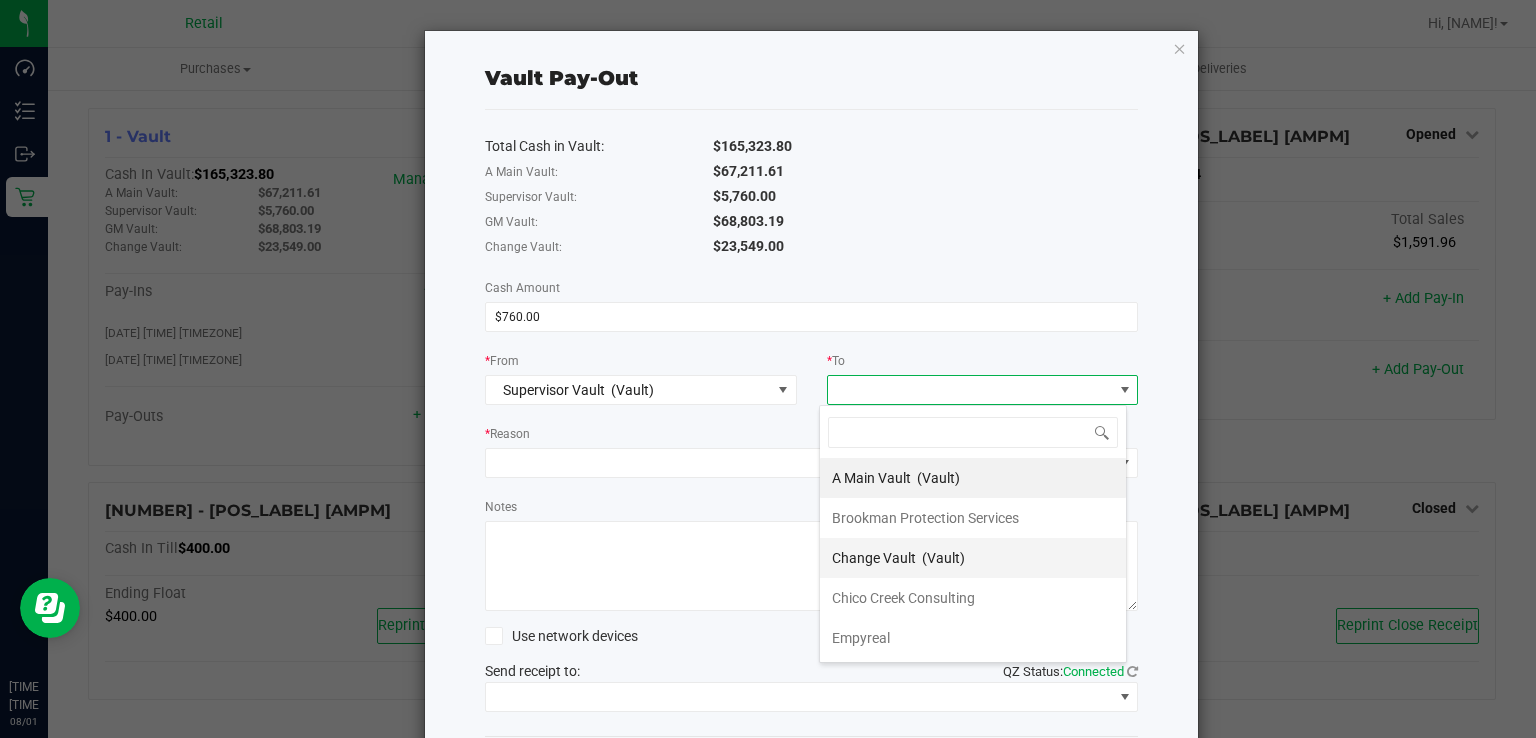 click on "(Vault)" at bounding box center [943, 558] 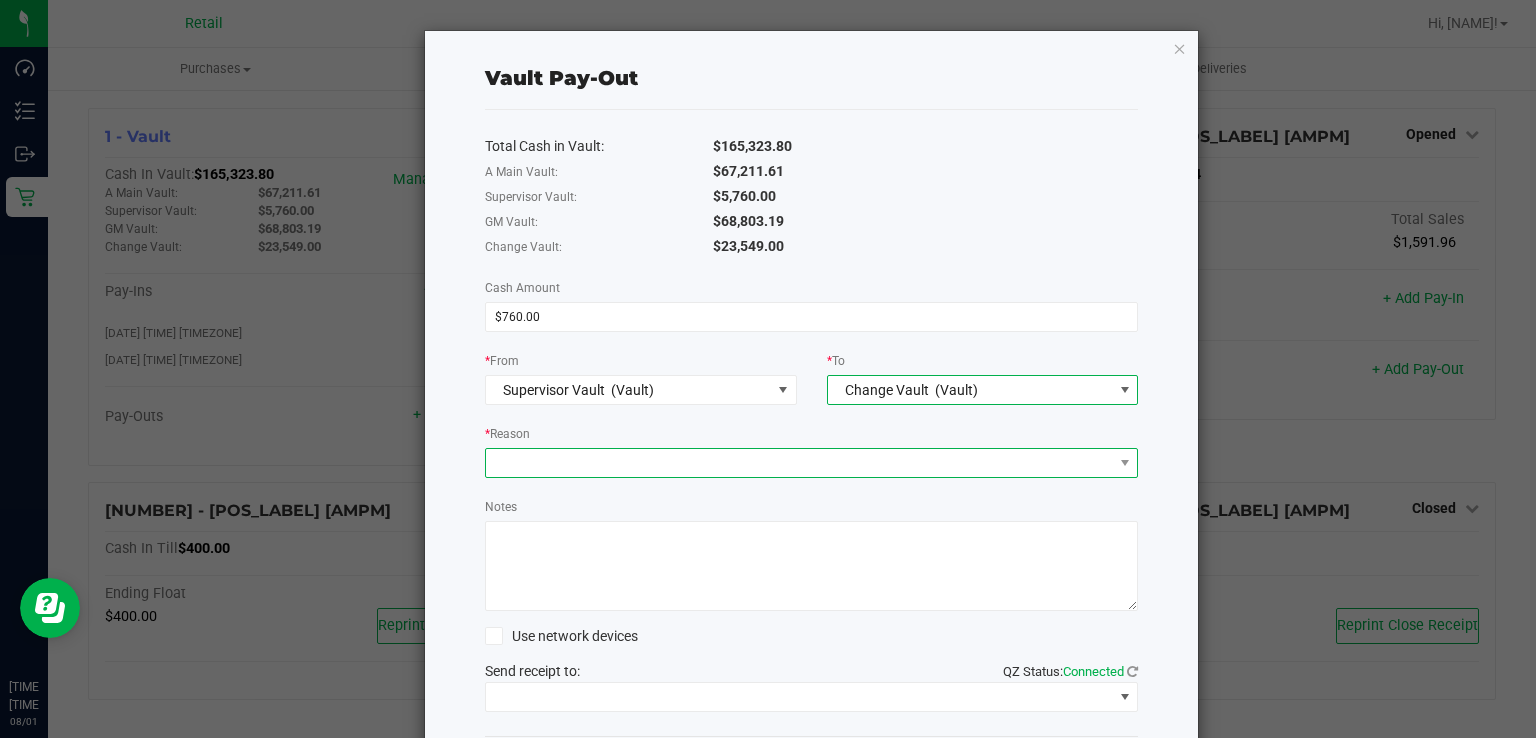 click at bounding box center [799, 463] 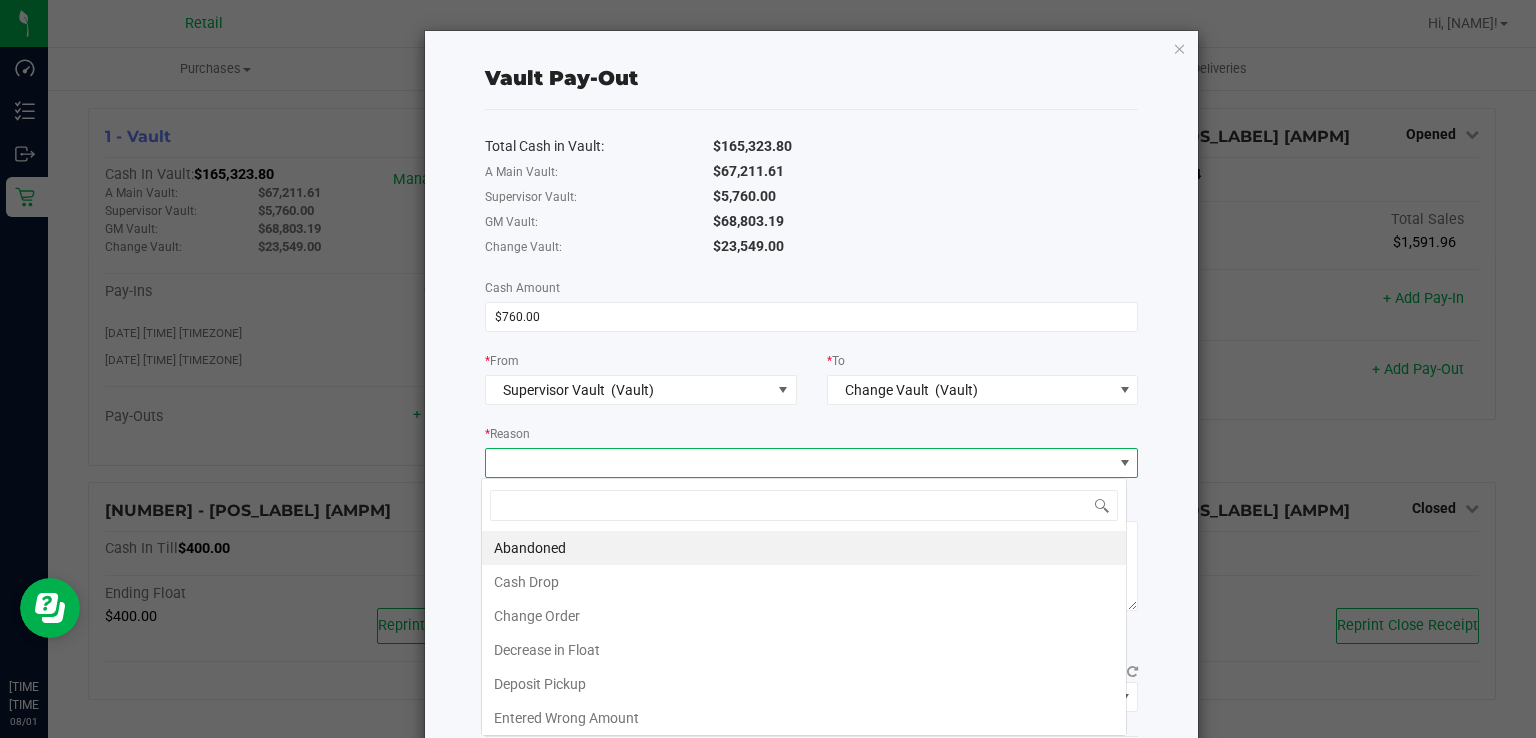 scroll, scrollTop: 99970, scrollLeft: 99353, axis: both 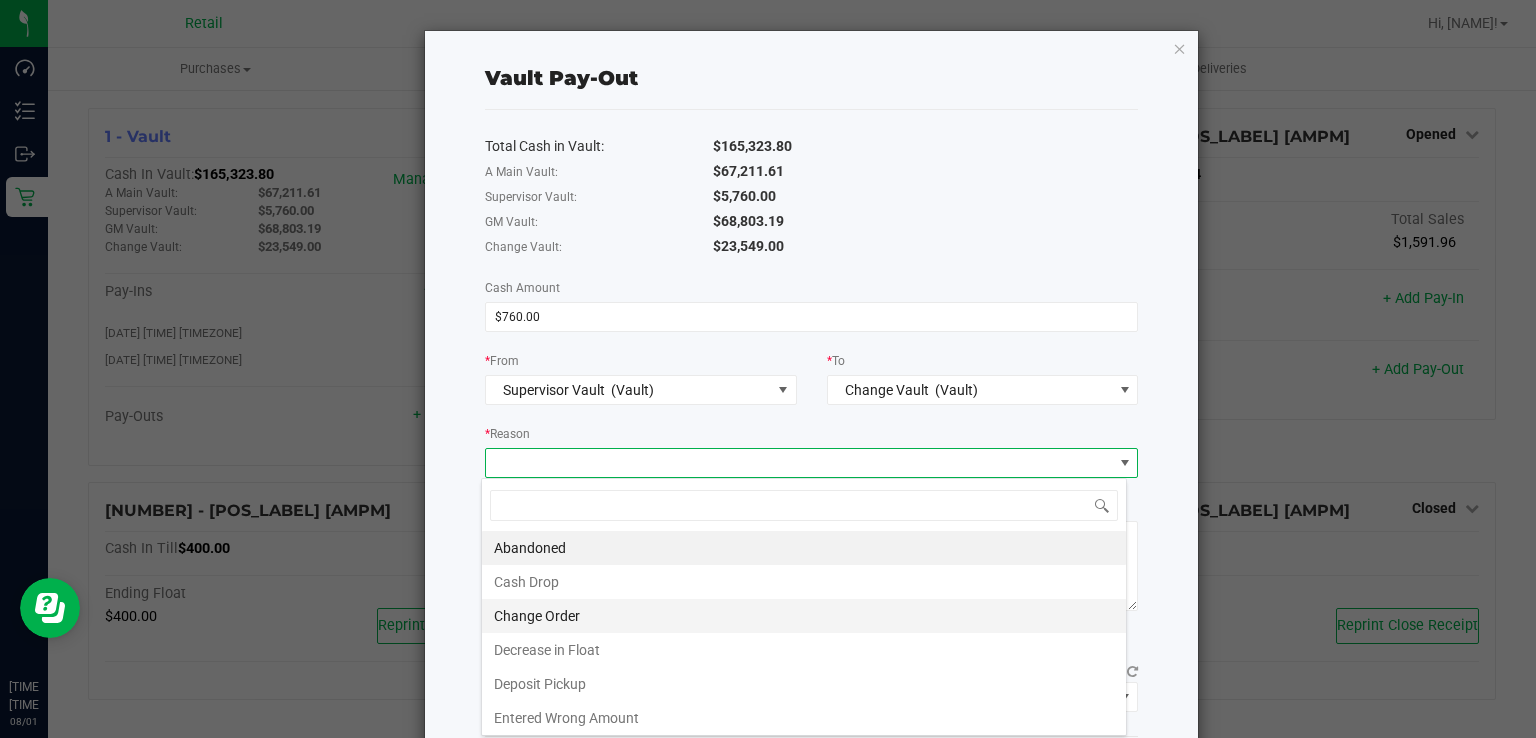 click on "Change Order" at bounding box center (804, 616) 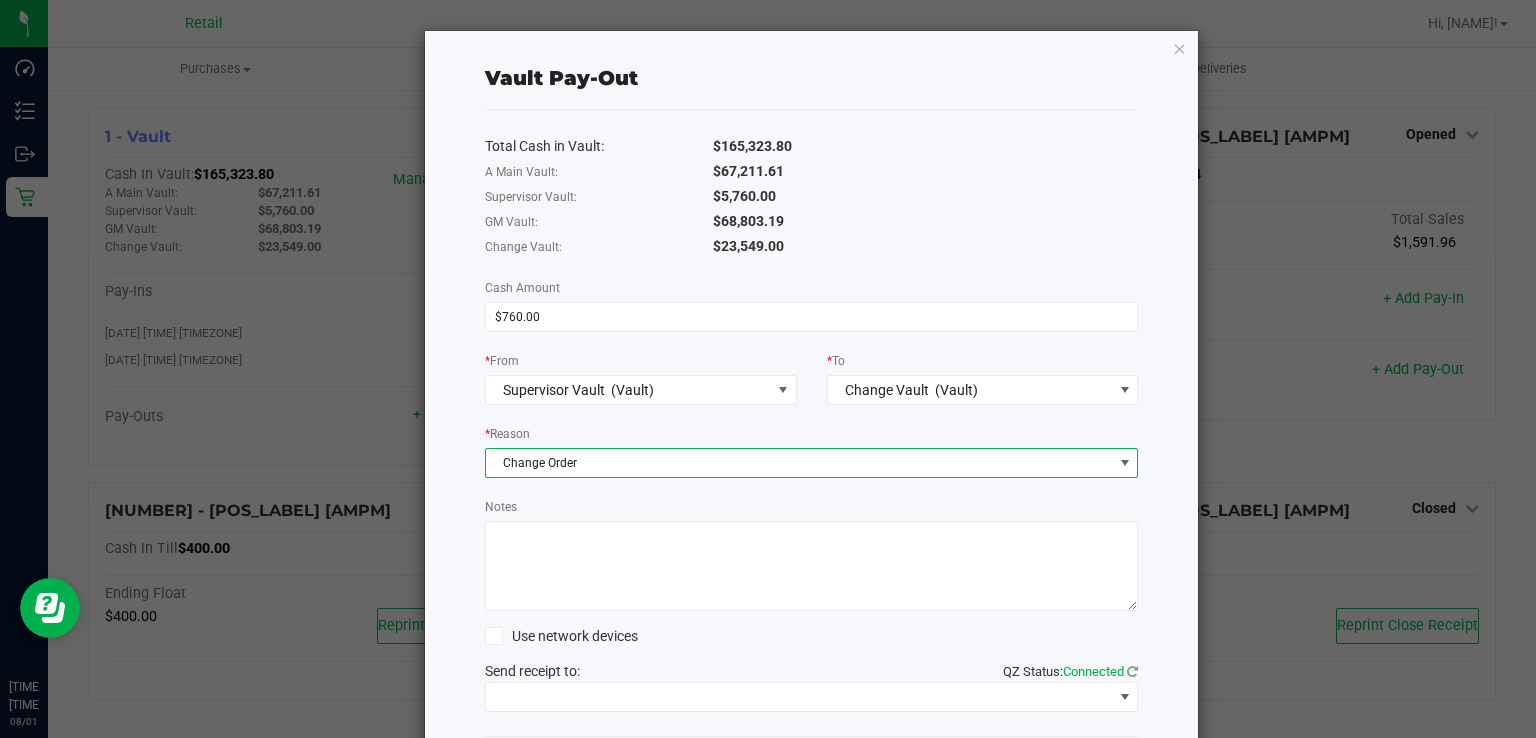 scroll, scrollTop: 97, scrollLeft: 0, axis: vertical 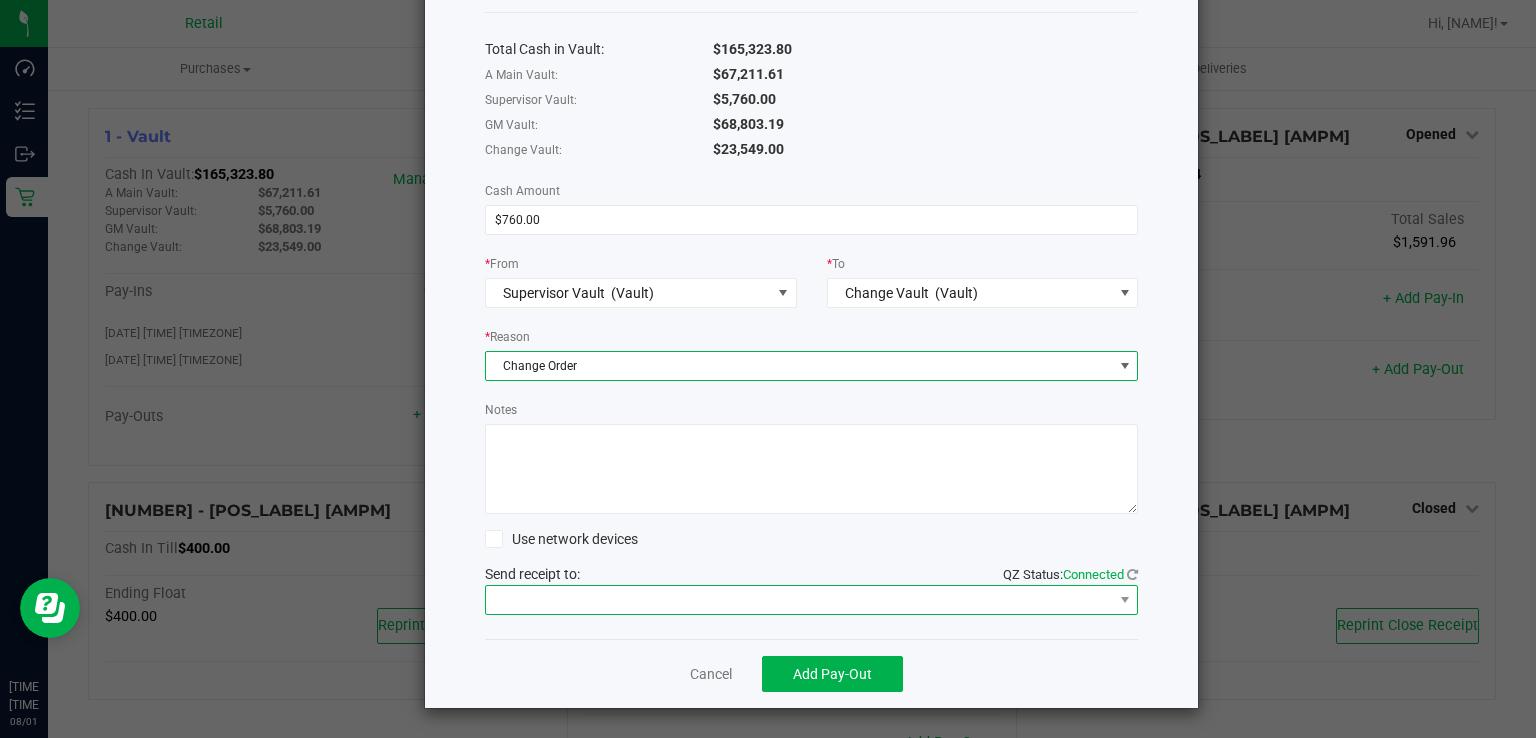 click at bounding box center (799, 600) 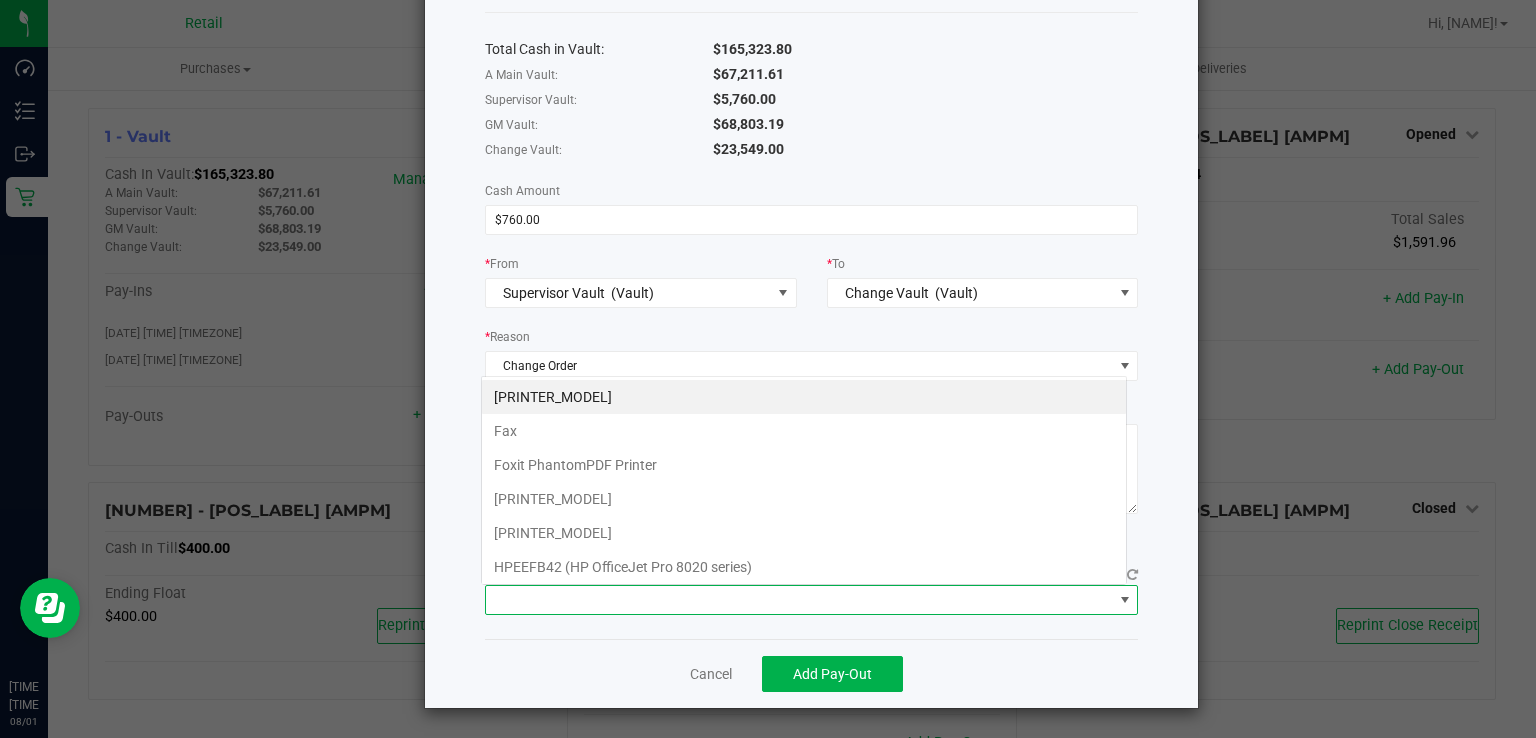 scroll, scrollTop: 99970, scrollLeft: 99353, axis: both 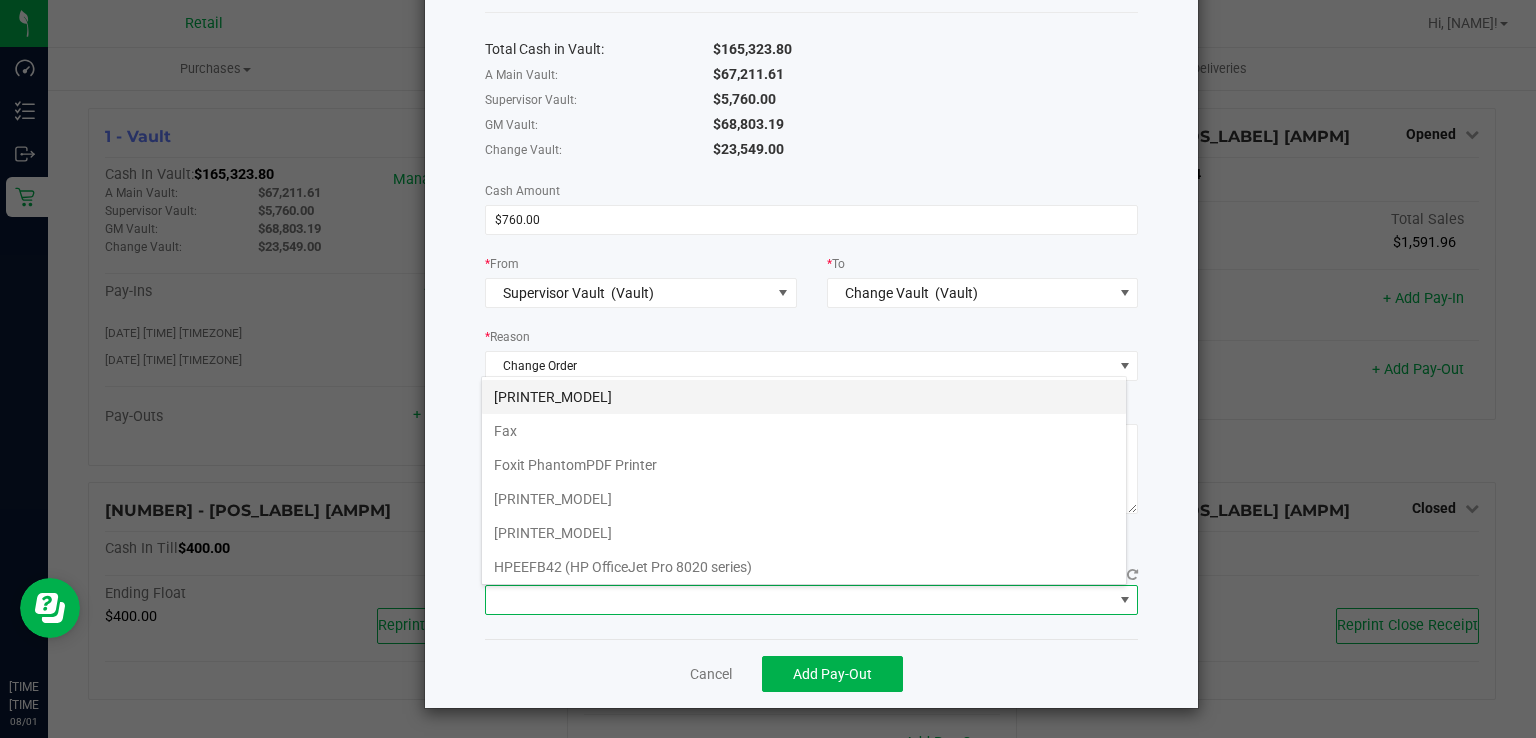 click on "[PRINTER_MODEL]" at bounding box center (804, 397) 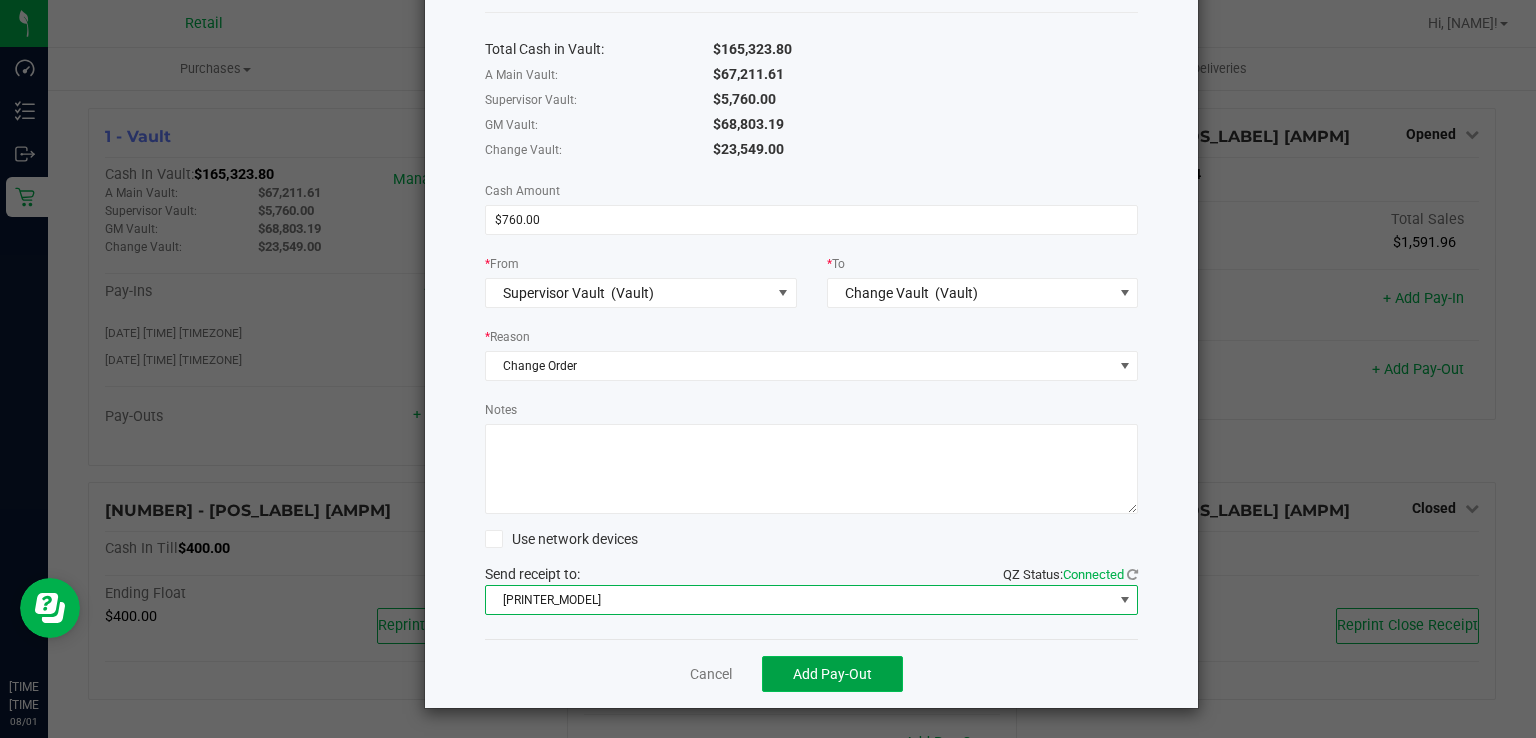 click on "Add Pay-Out" 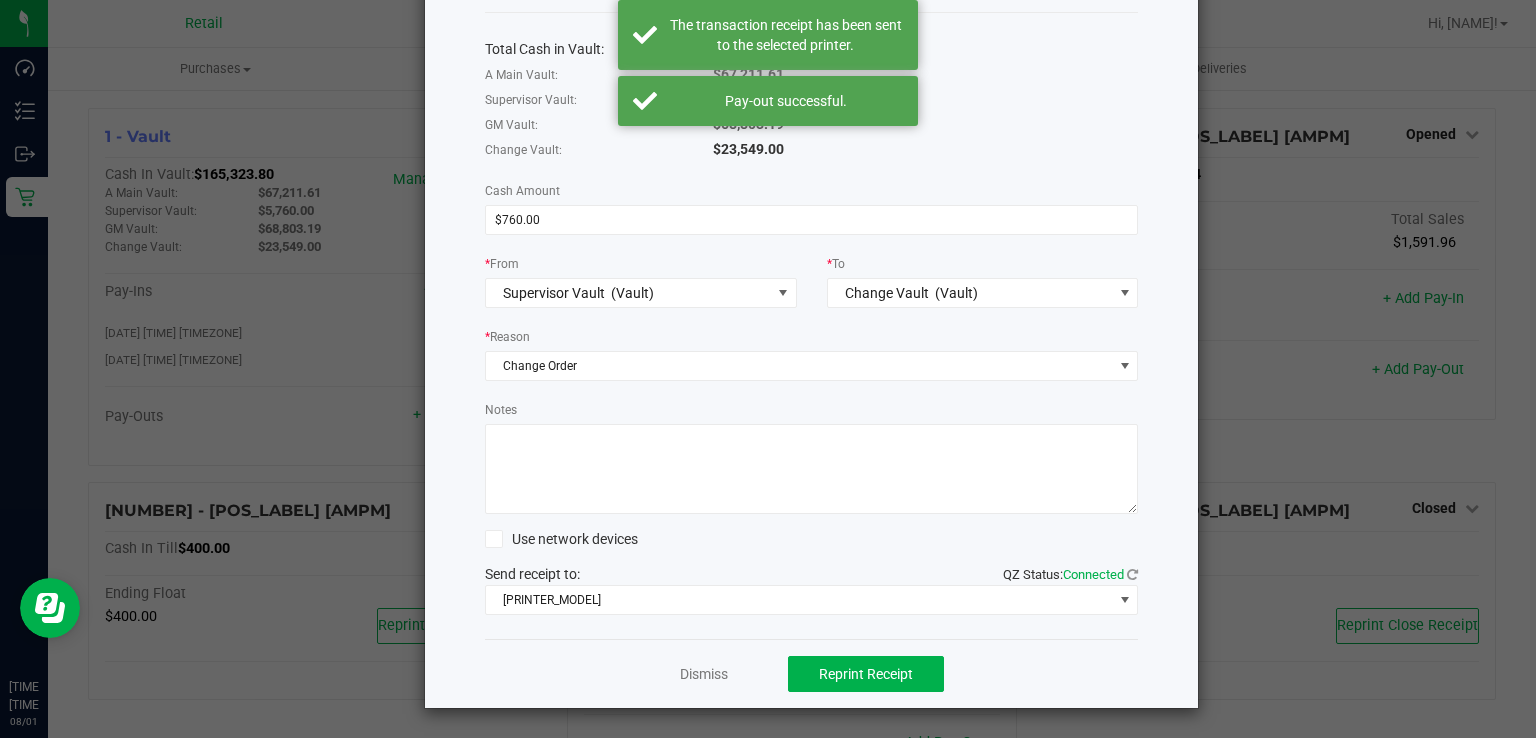 scroll, scrollTop: 0, scrollLeft: 0, axis: both 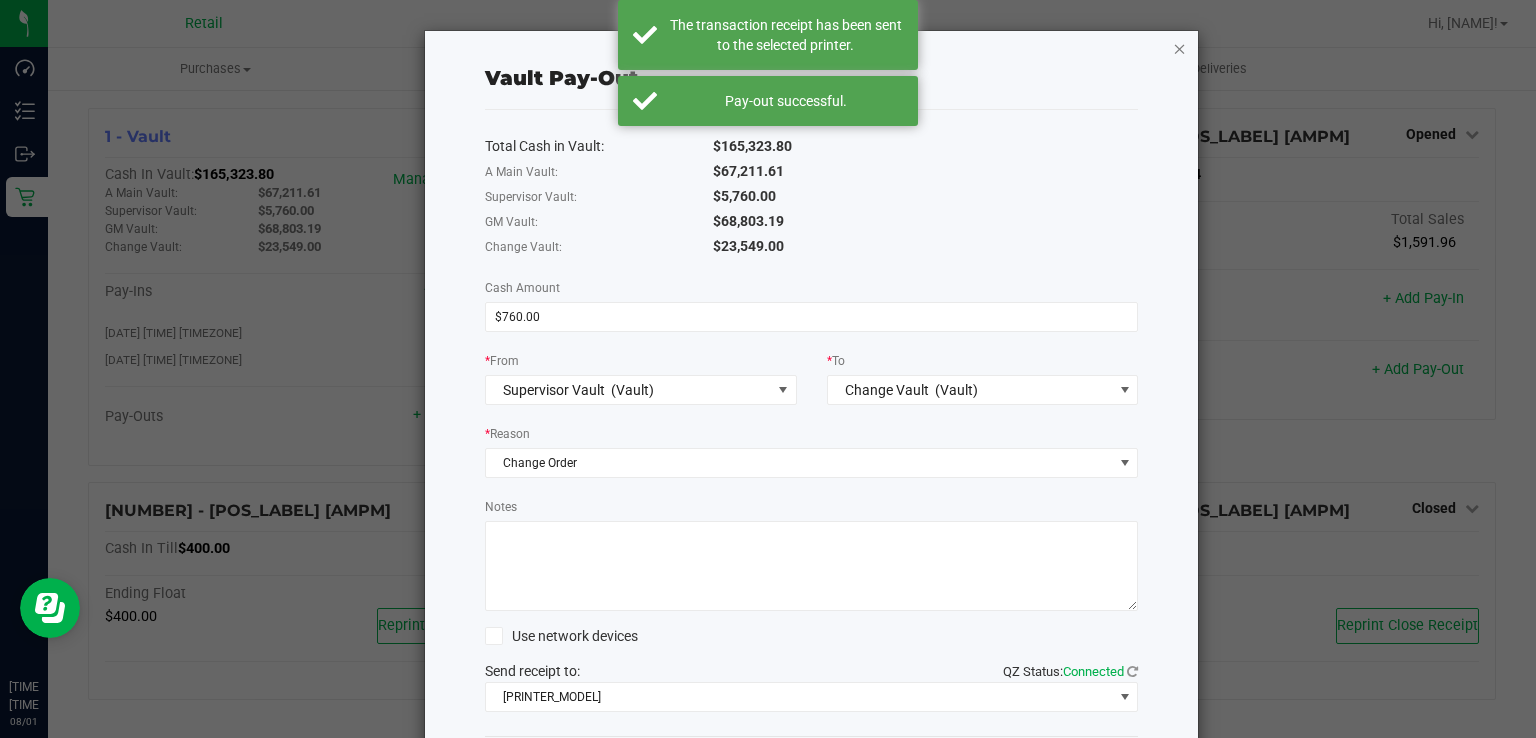 click 